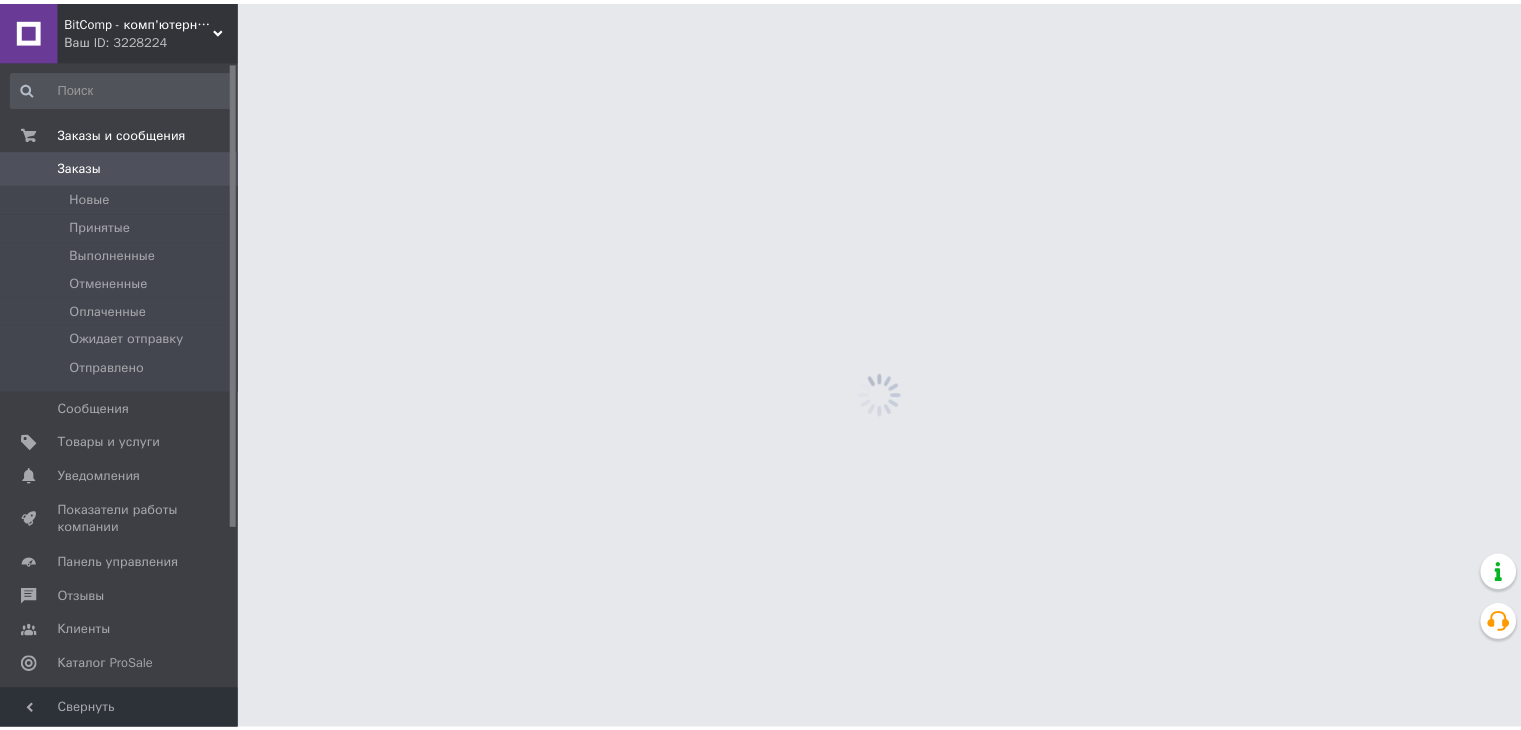 scroll, scrollTop: 0, scrollLeft: 0, axis: both 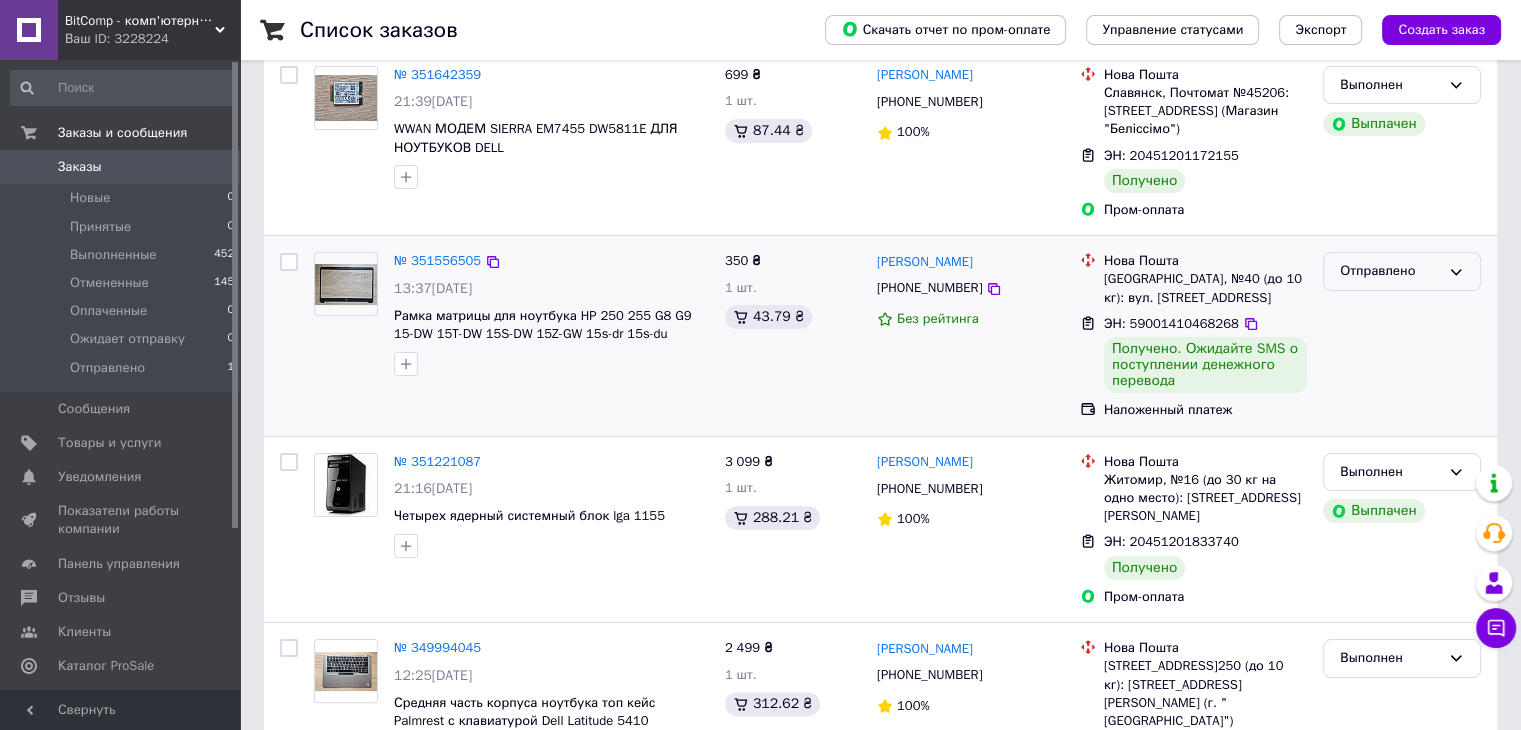click on "Отправлено" at bounding box center (1390, 271) 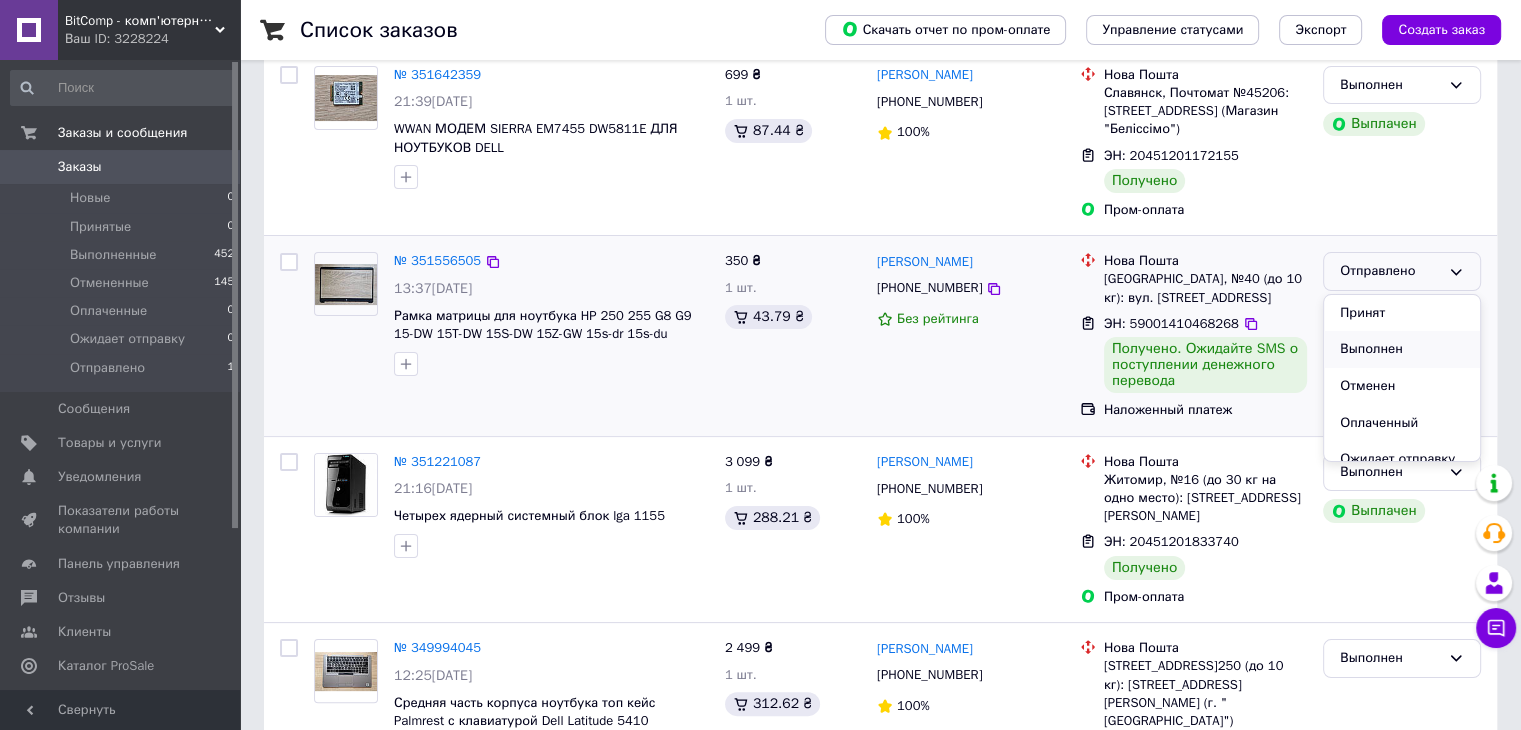 click on "Выполнен" at bounding box center (1402, 349) 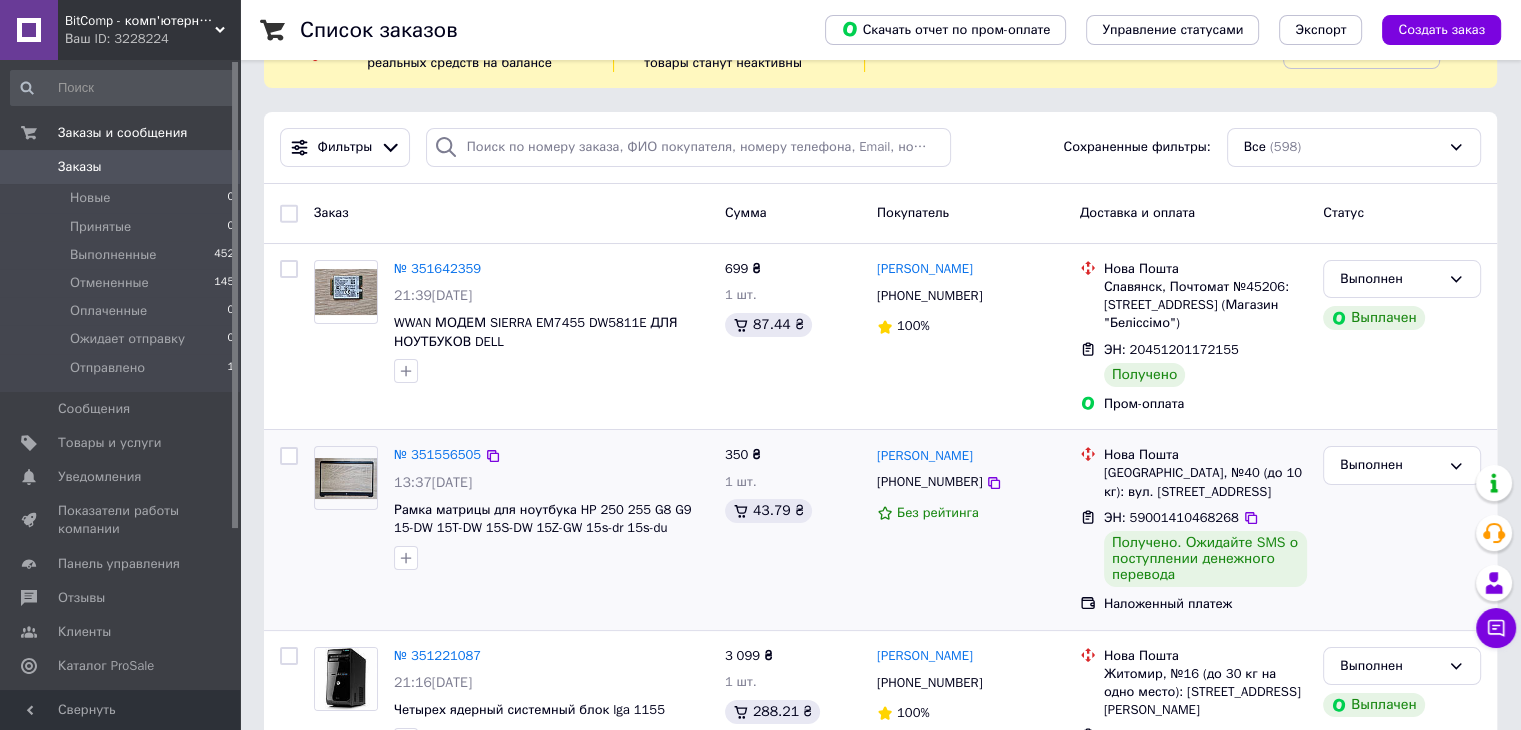 scroll, scrollTop: 0, scrollLeft: 0, axis: both 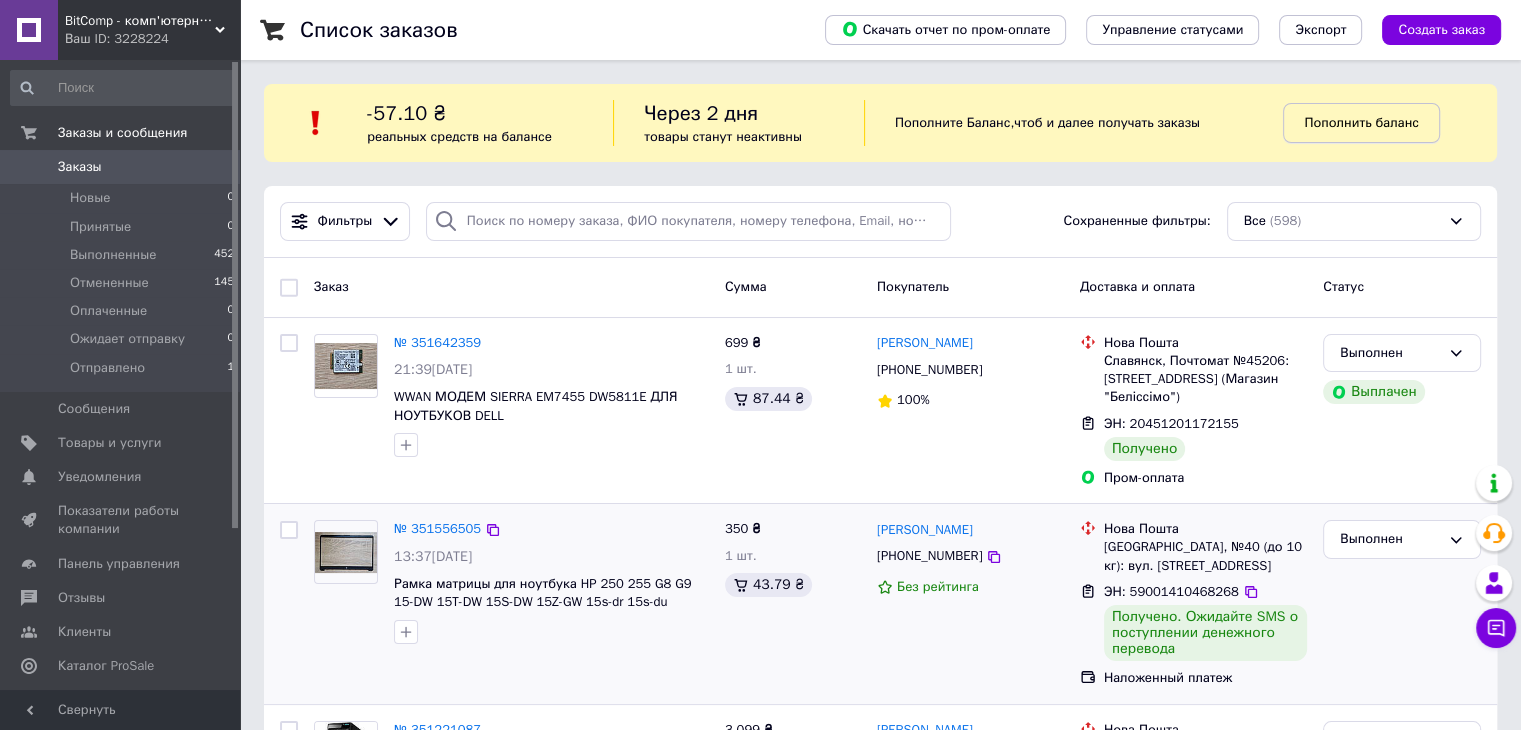 click on "Пополнить баланс" at bounding box center [1361, 122] 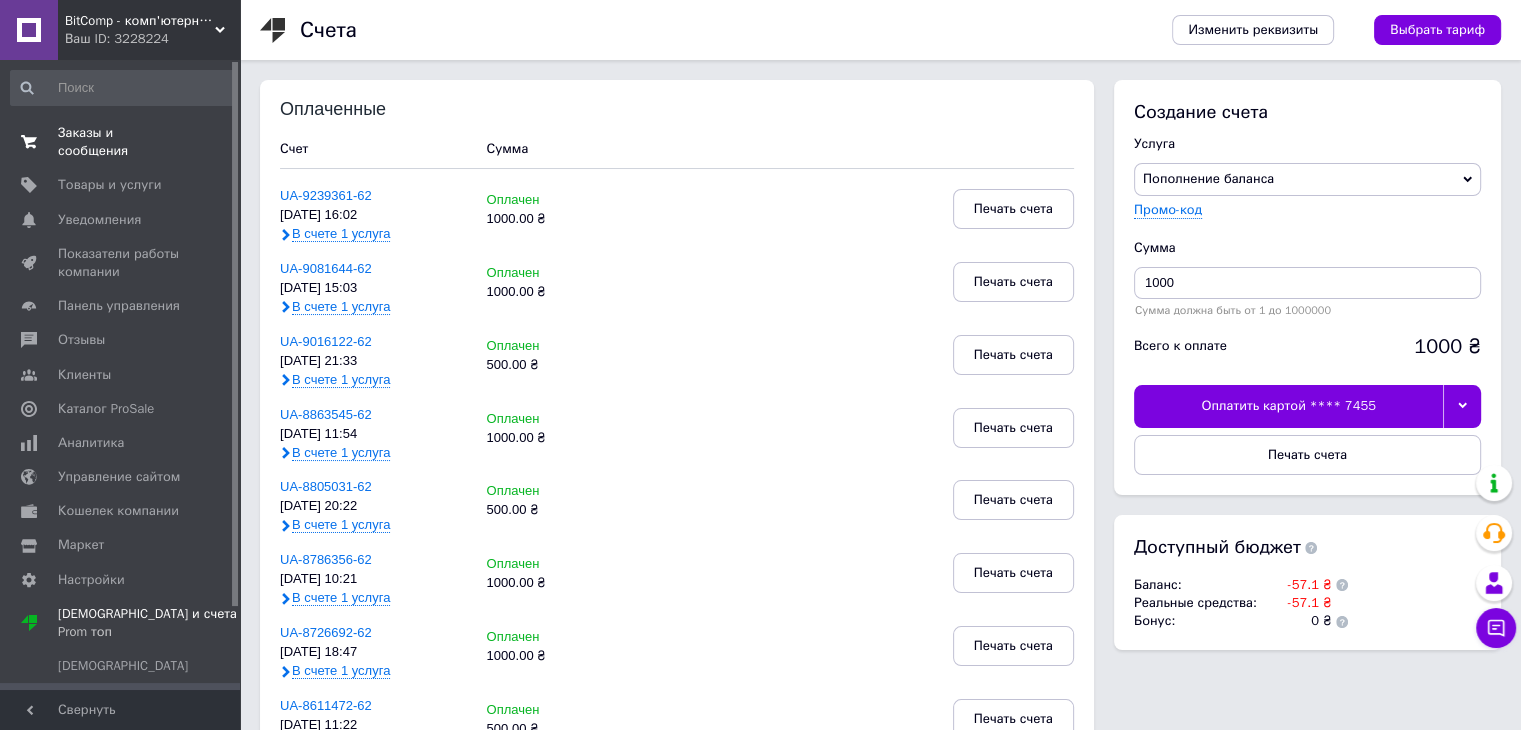 click on "Заказы и сообщения" at bounding box center (121, 142) 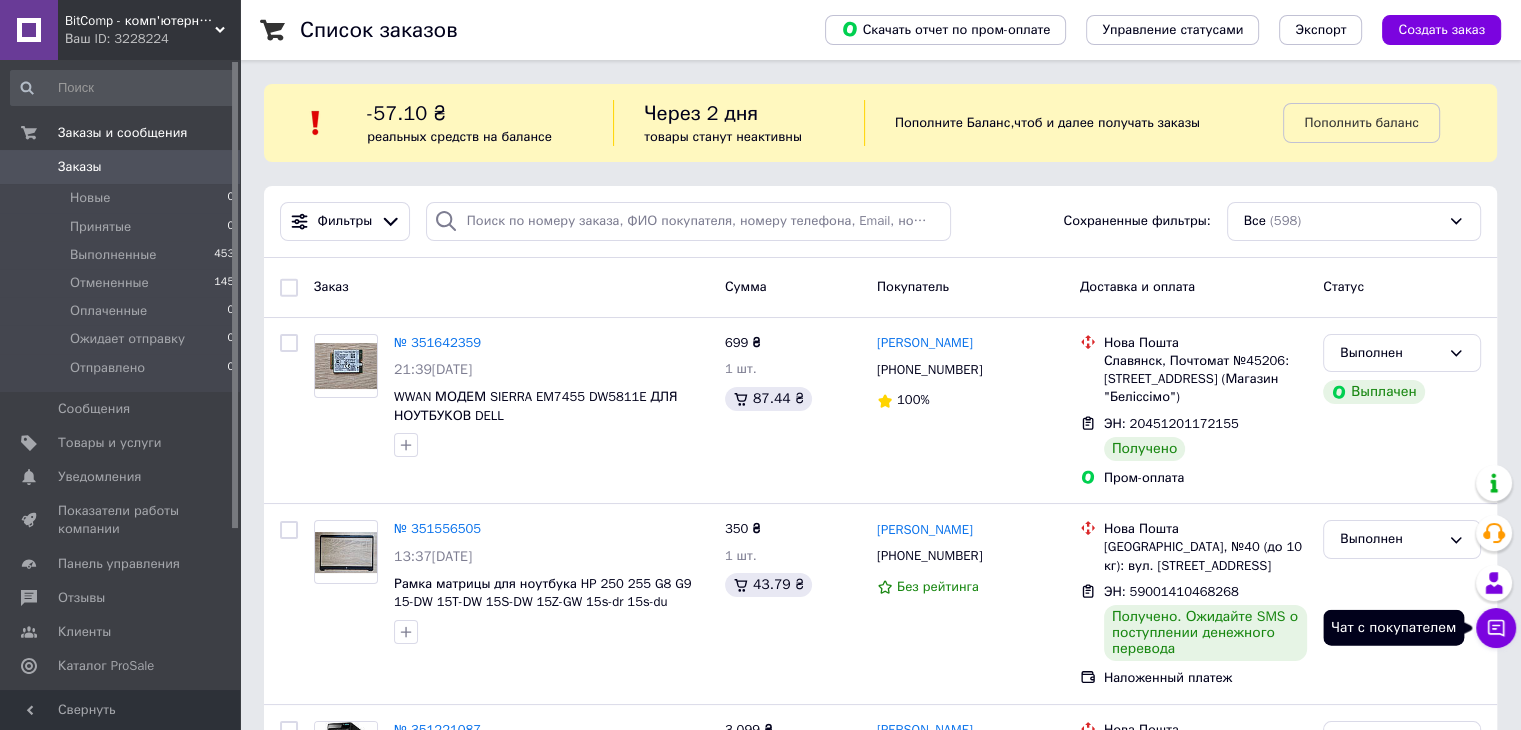 click 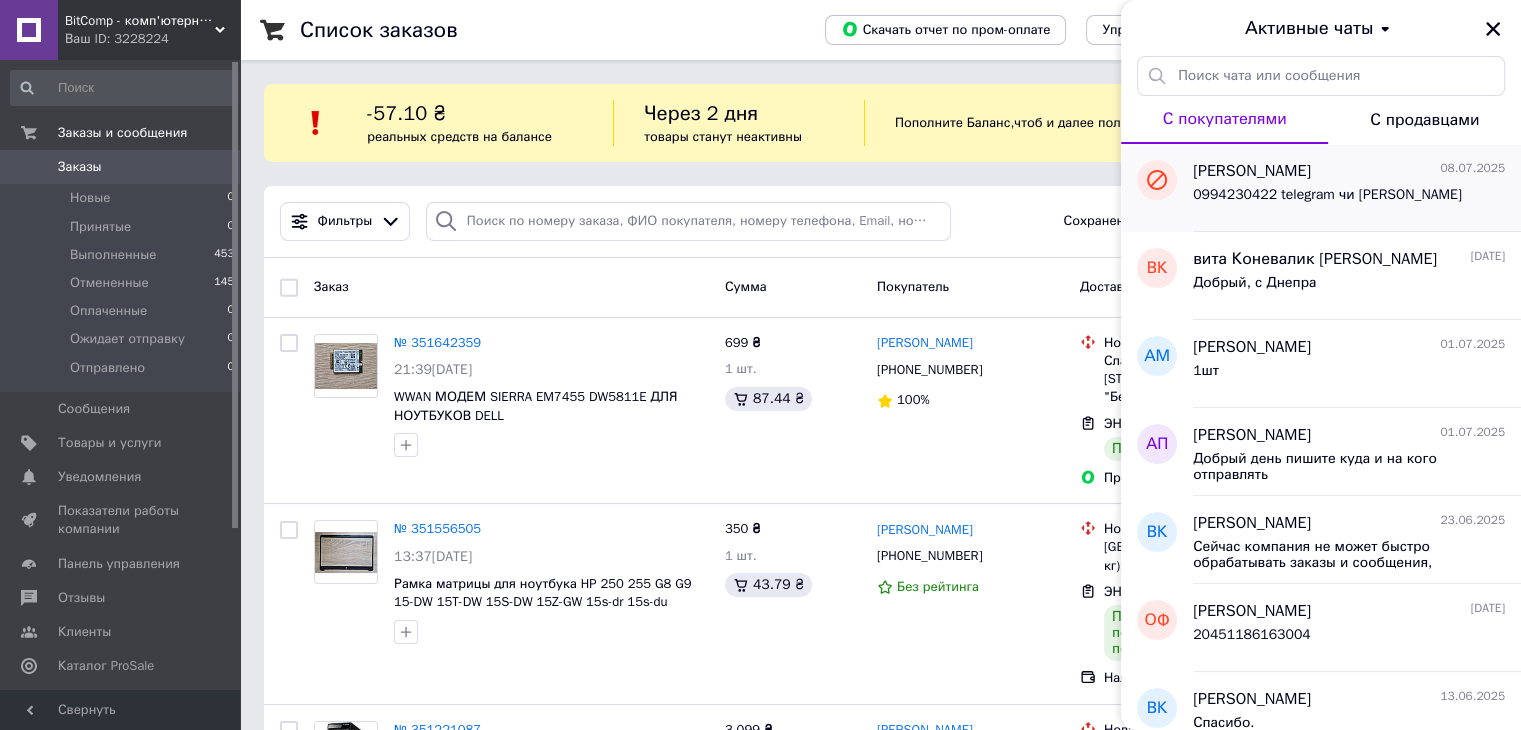 click on "0994230422 telegram чи вайбер" at bounding box center [1327, 195] 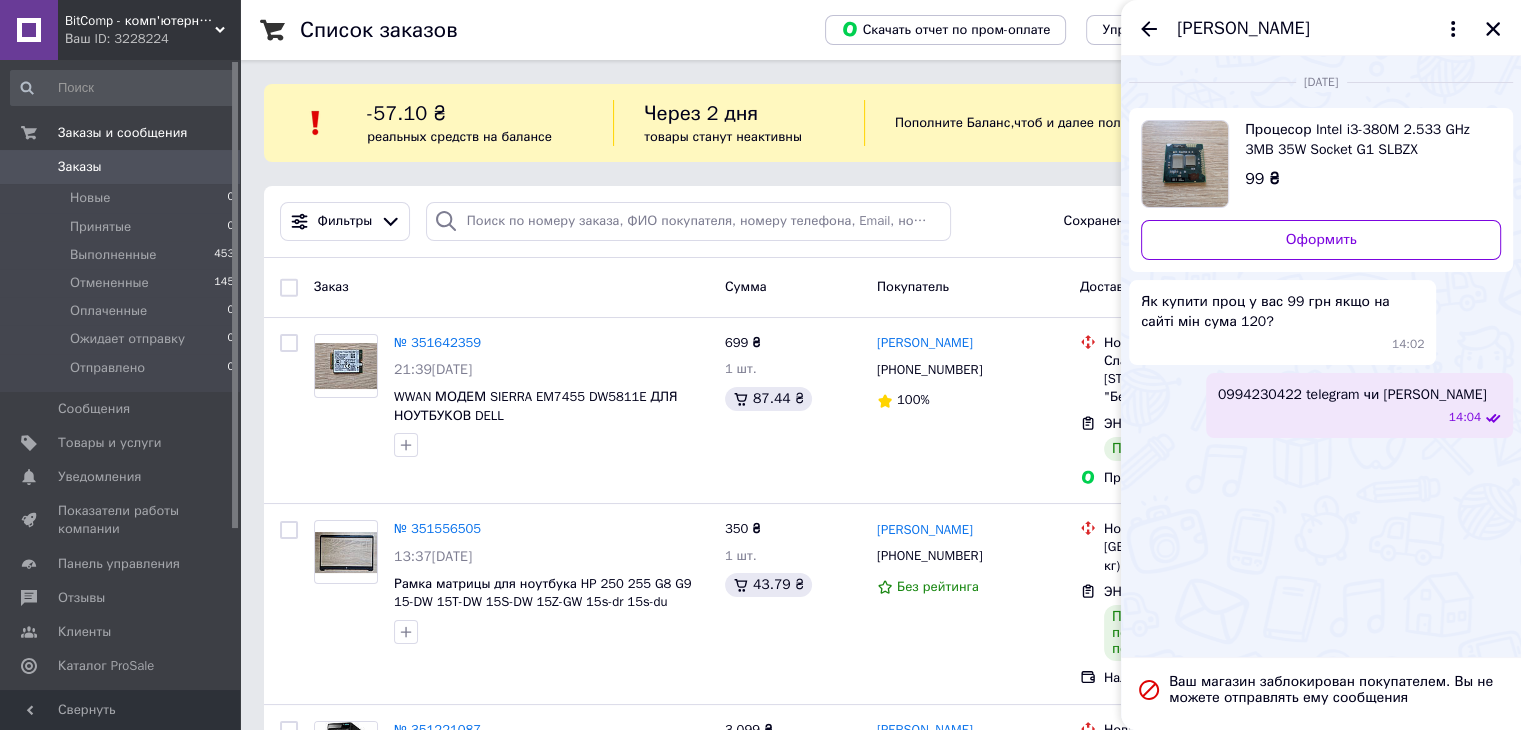click on "Процесор Intel i3-380M 2.533 GHz 3MB 35W Socket G1 SLBZX" at bounding box center [1365, 140] 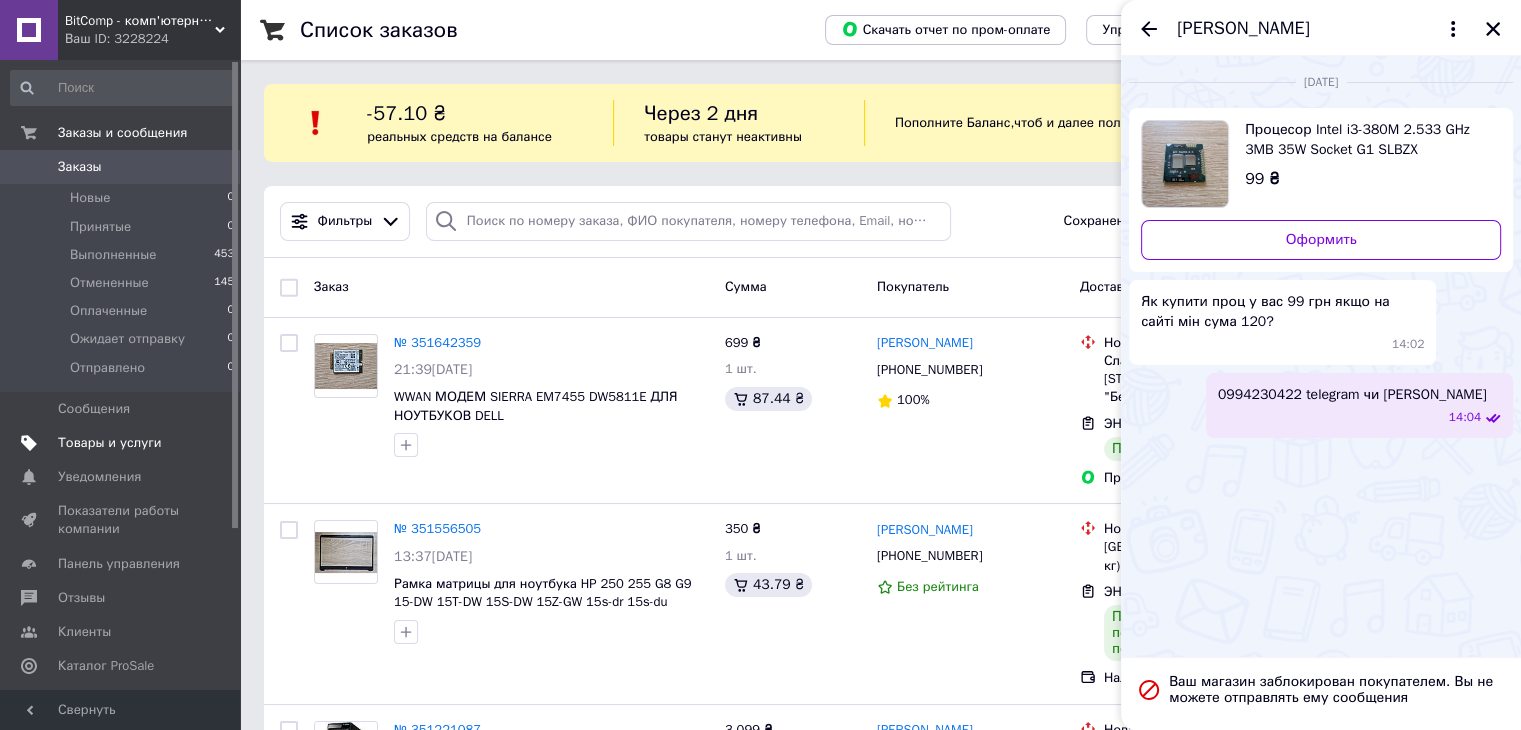 click on "Товары и услуги" at bounding box center [110, 443] 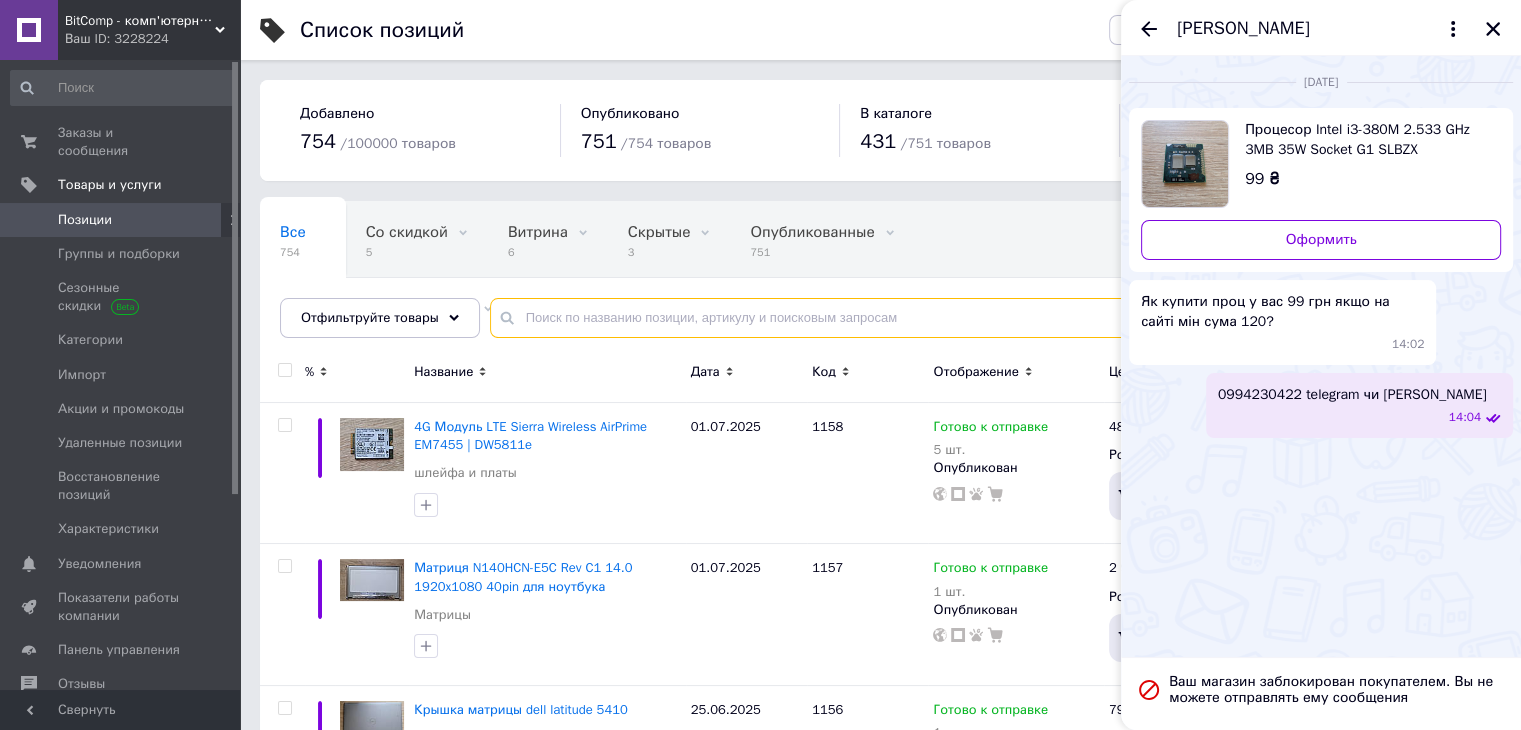 click at bounding box center (985, 318) 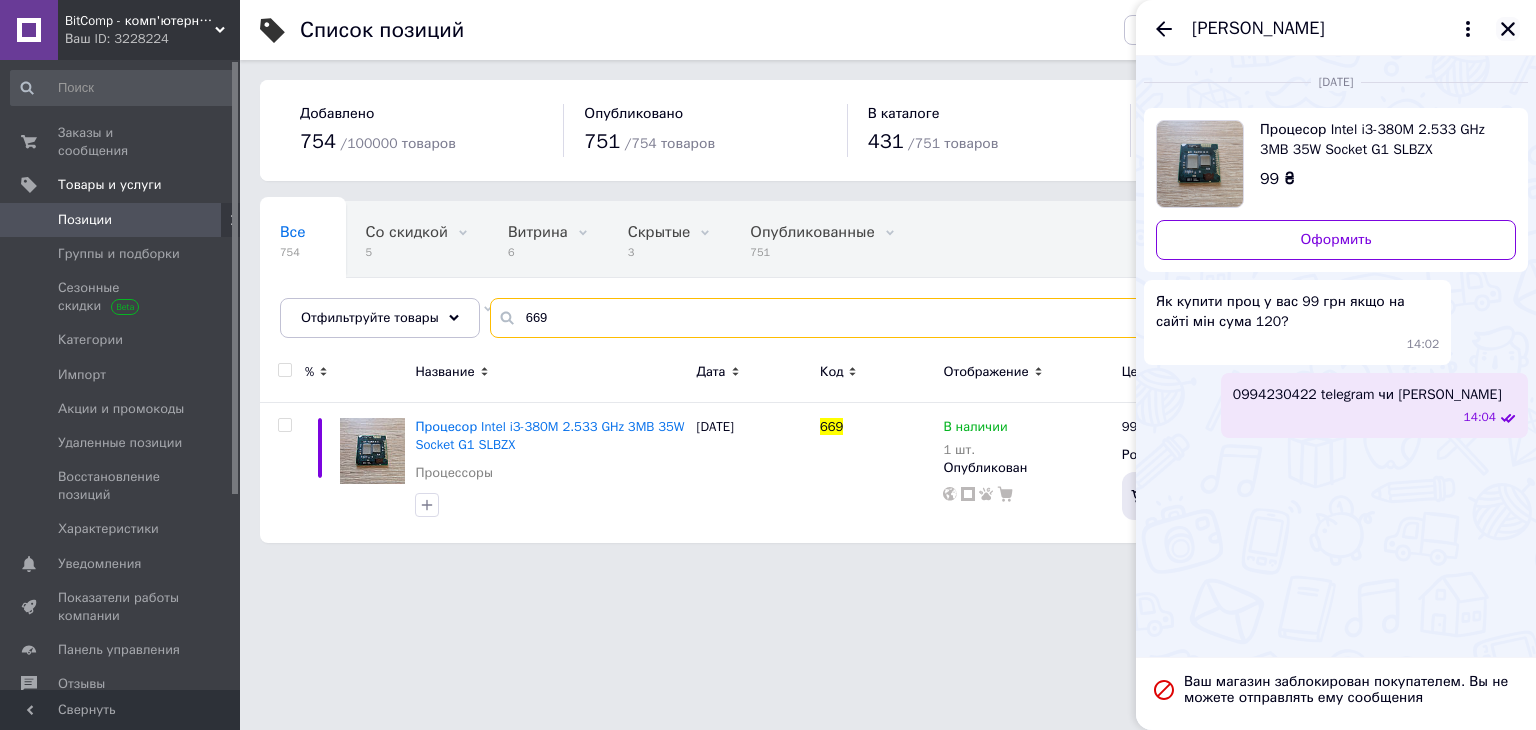 type on "669" 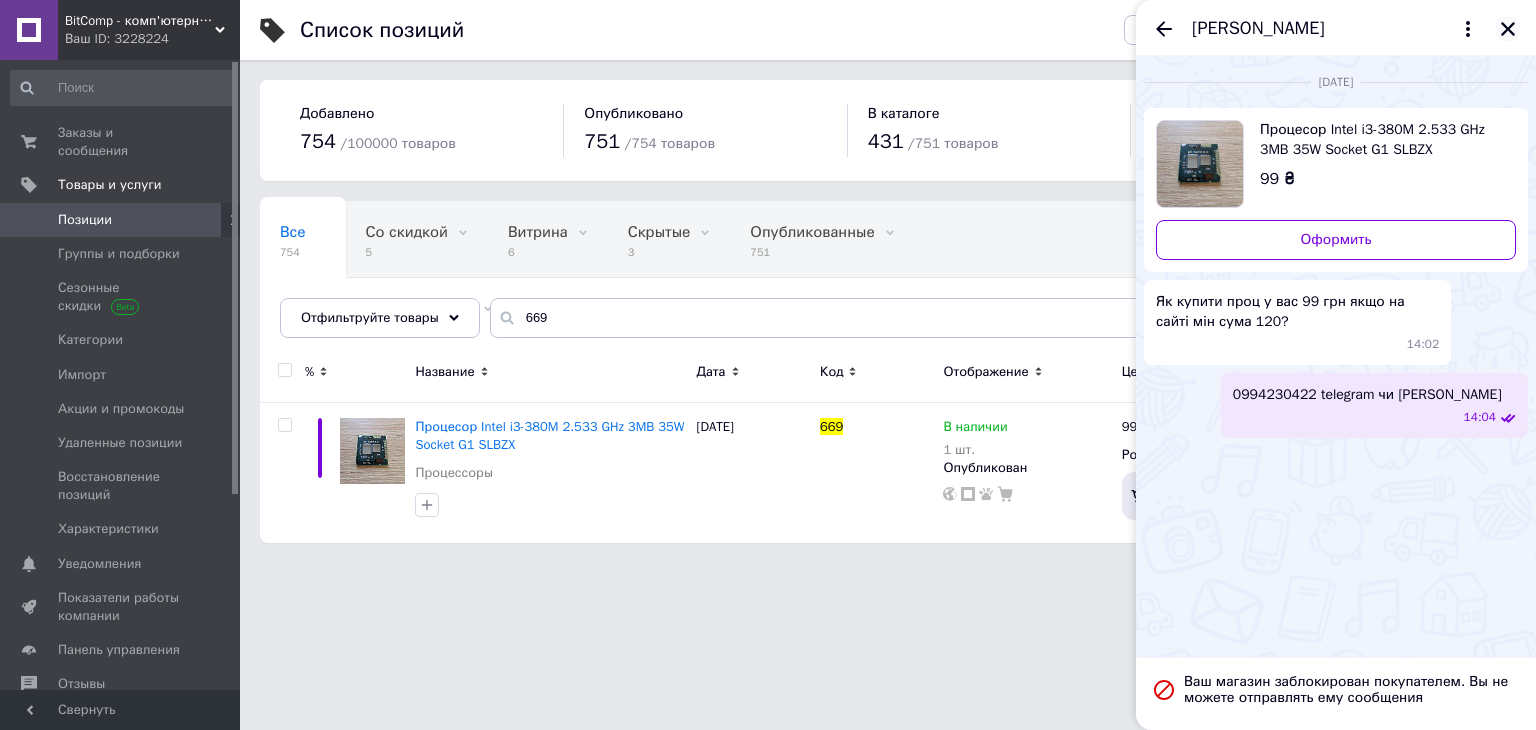 click 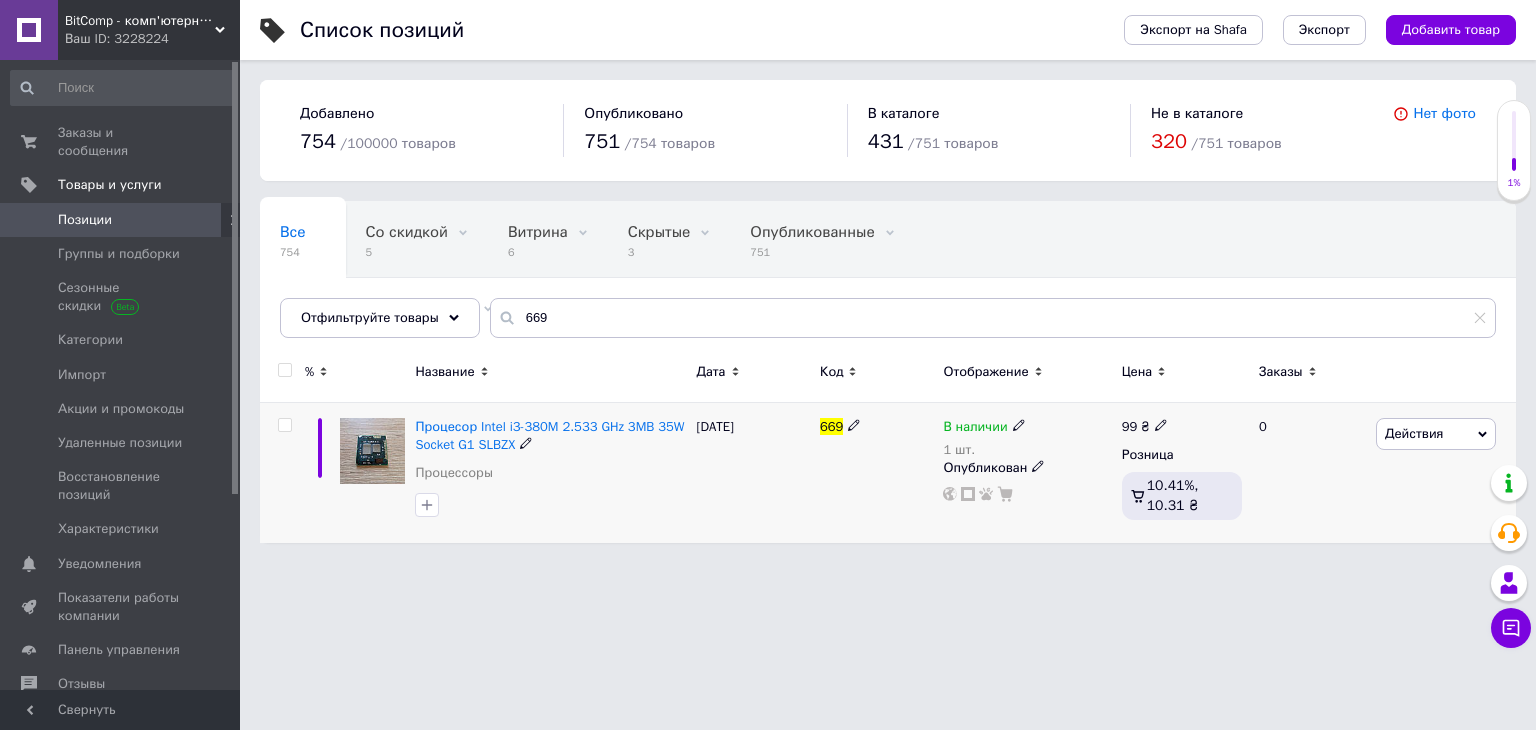 click 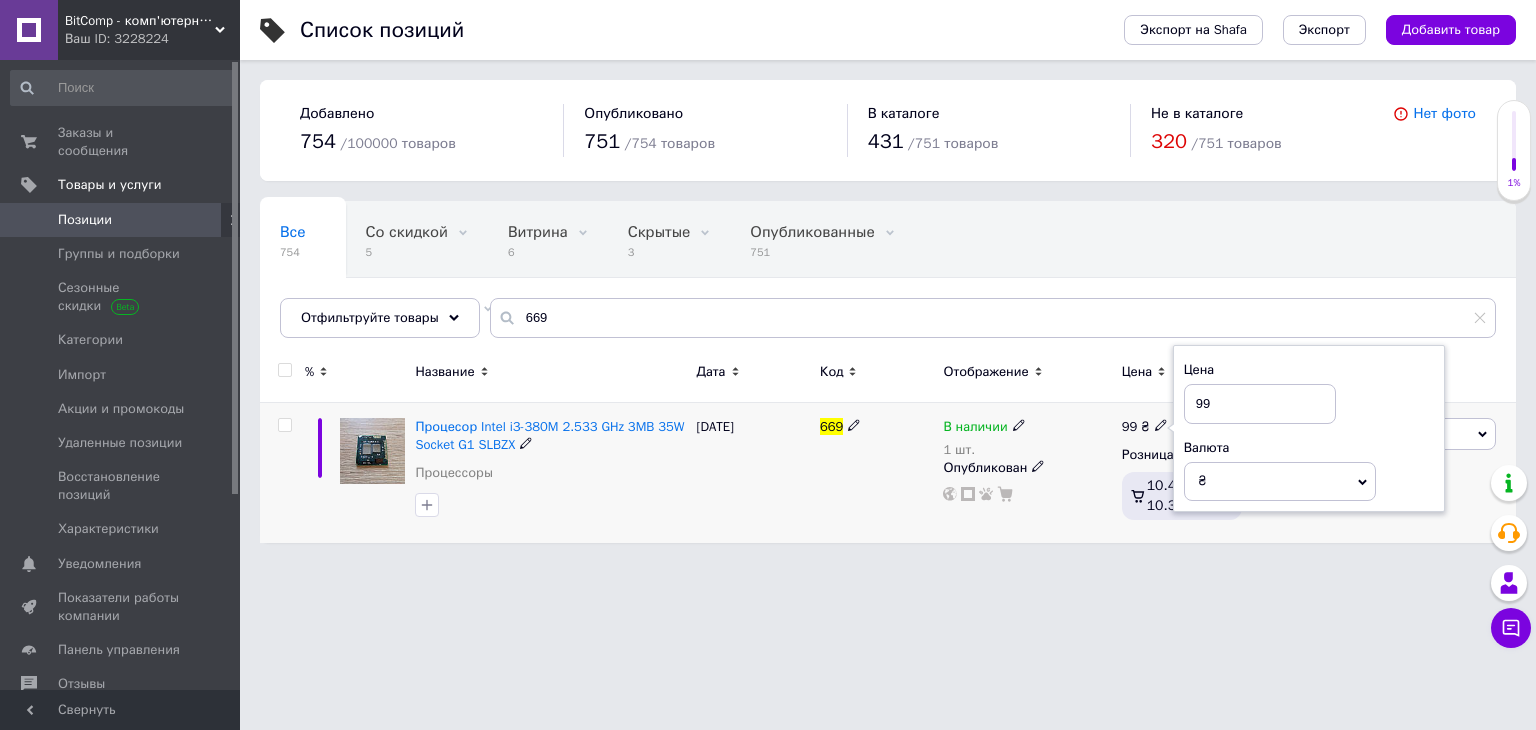 type on "9" 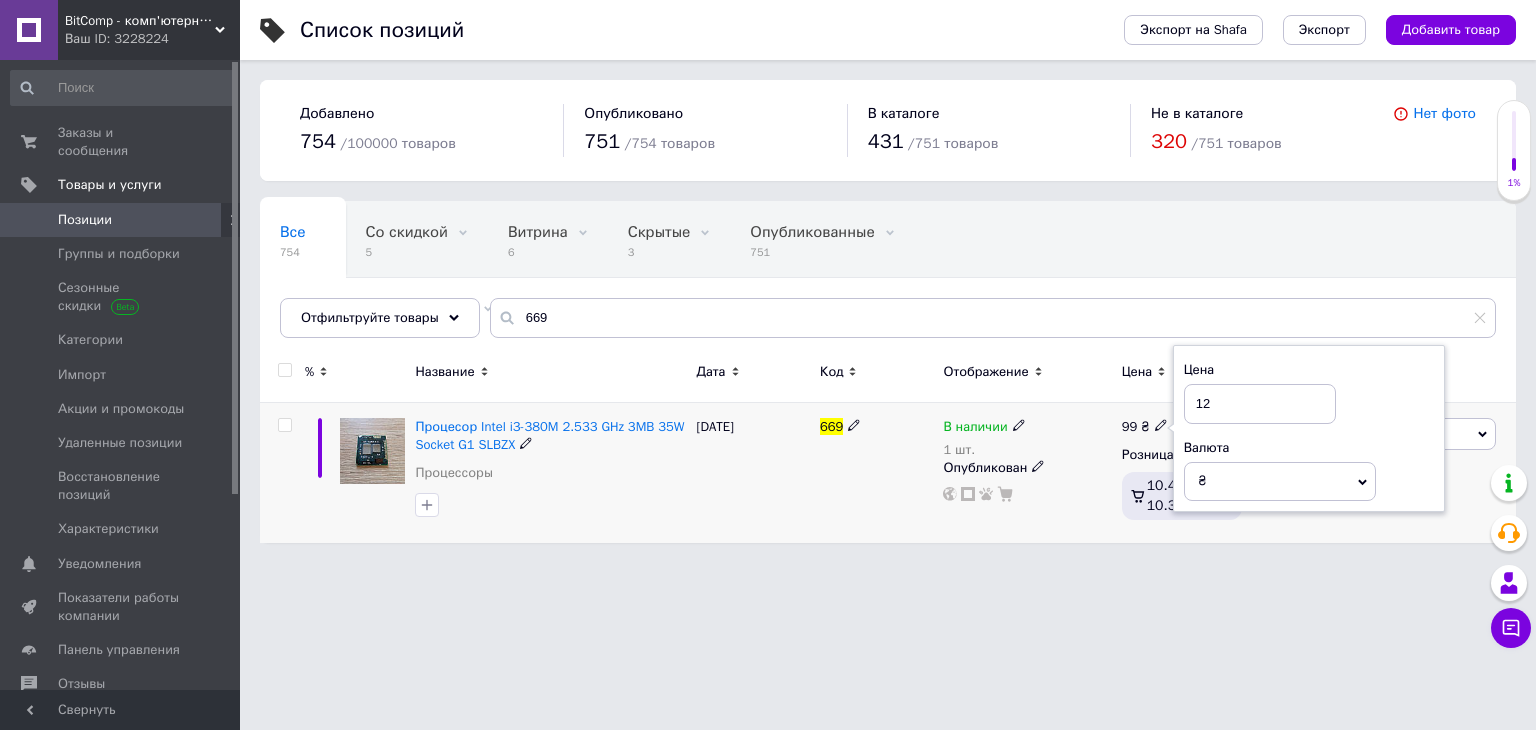 type on "120" 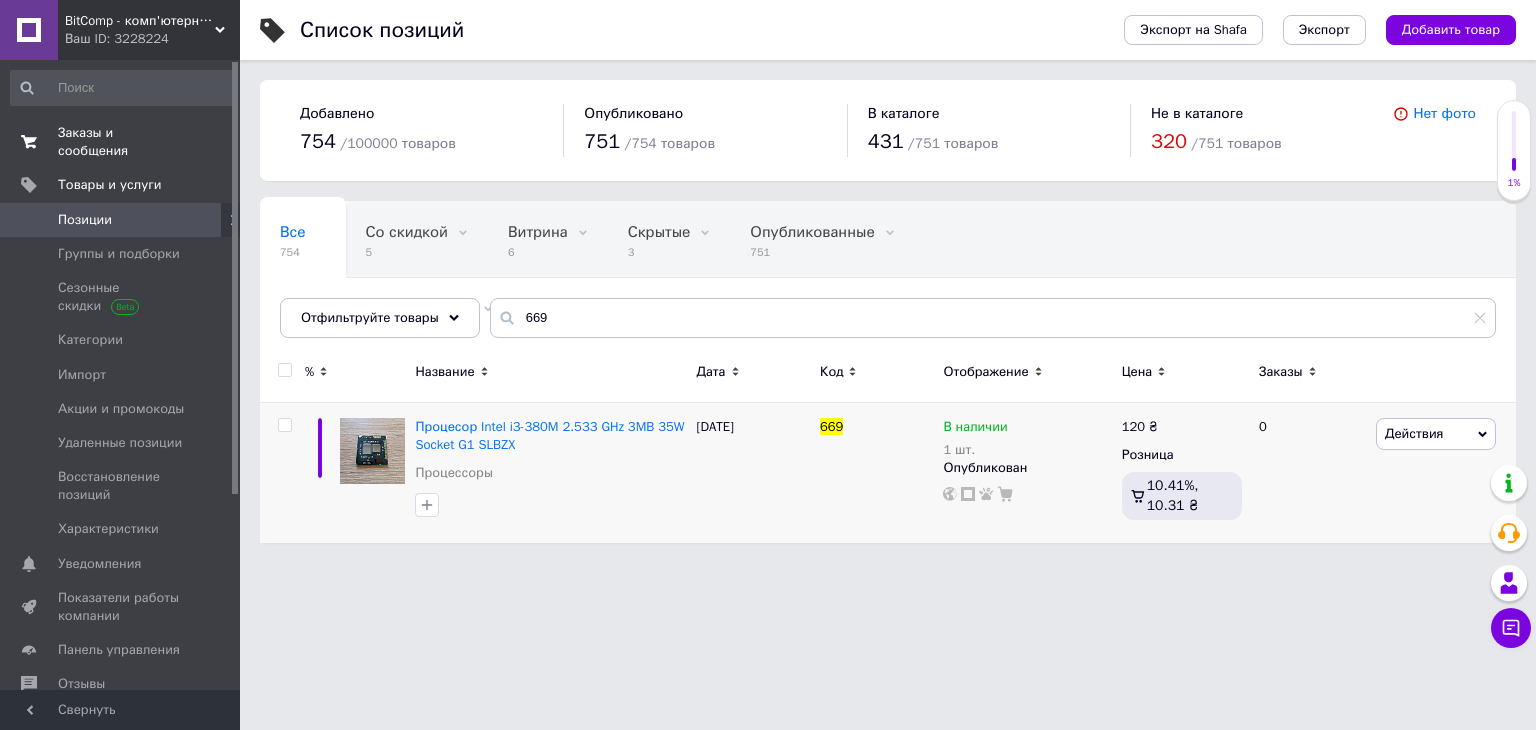 click on "Заказы и сообщения" at bounding box center [121, 142] 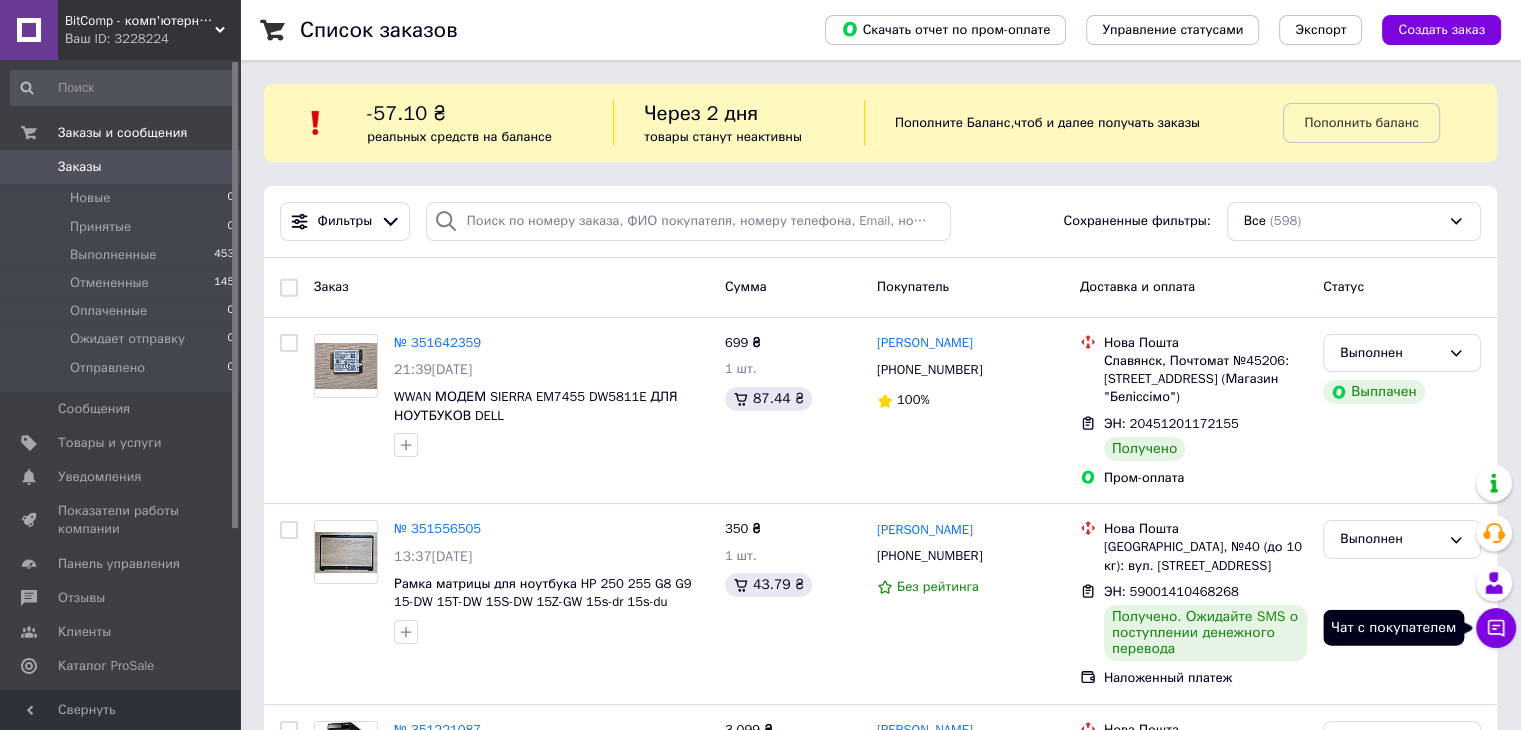 click 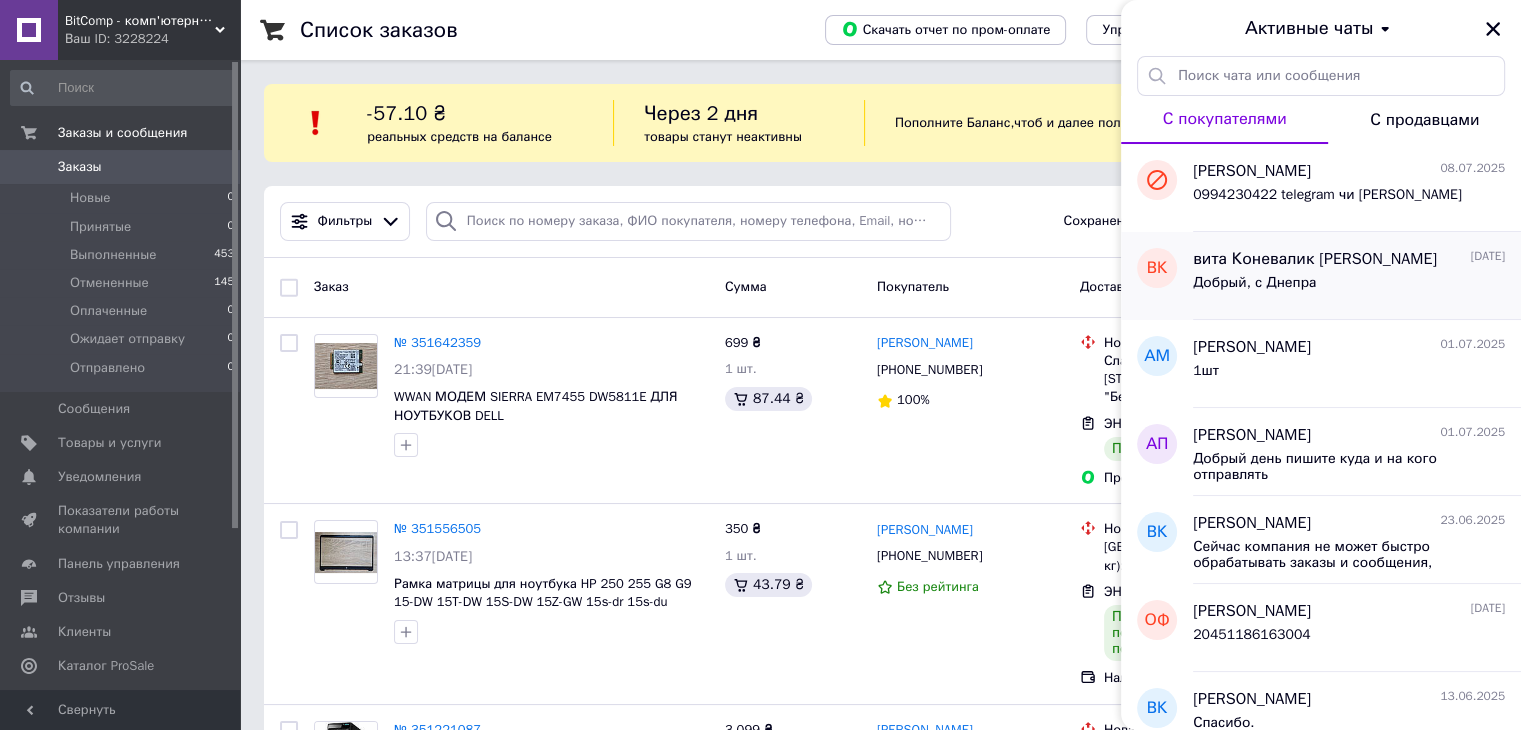 click on "Добрый, с Днепра" at bounding box center (1349, 287) 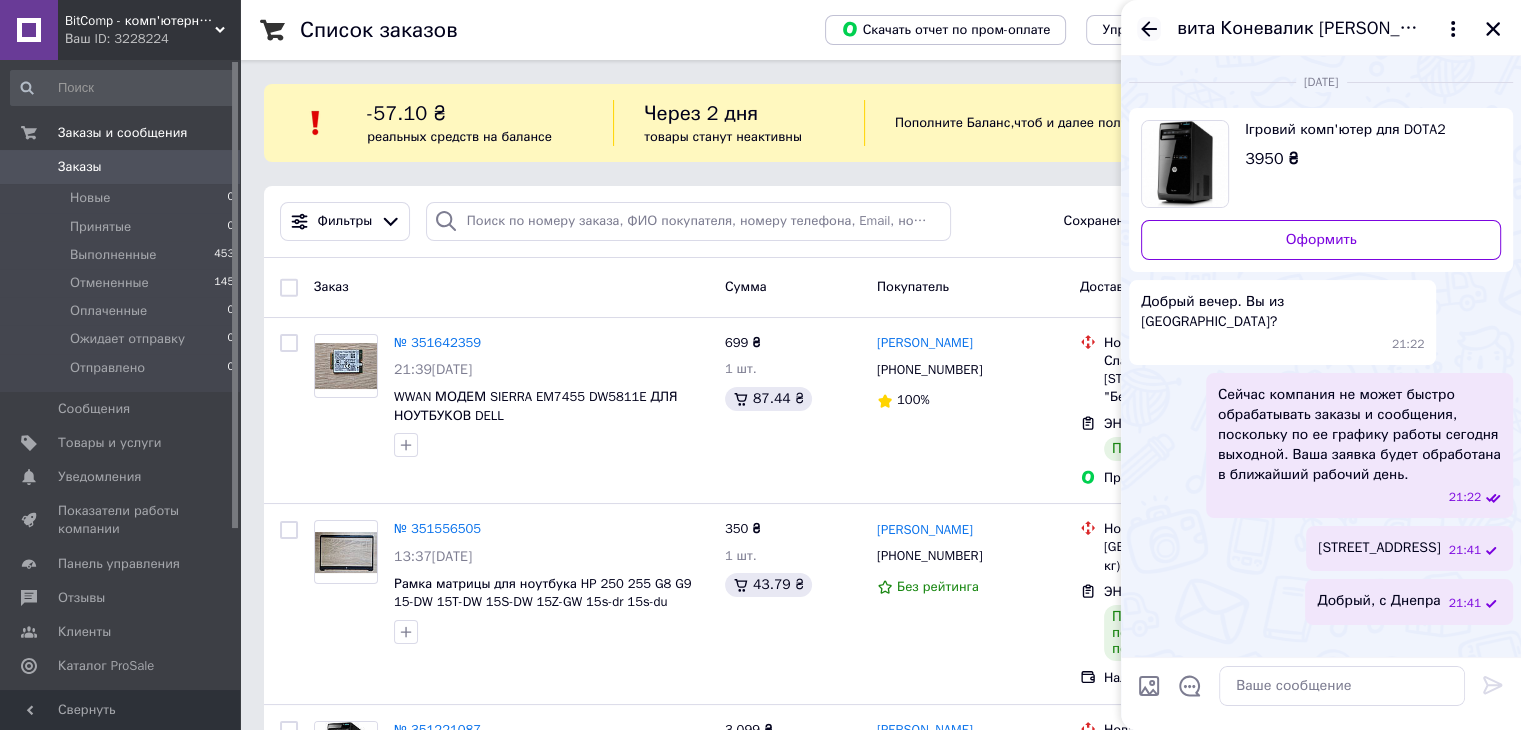 click 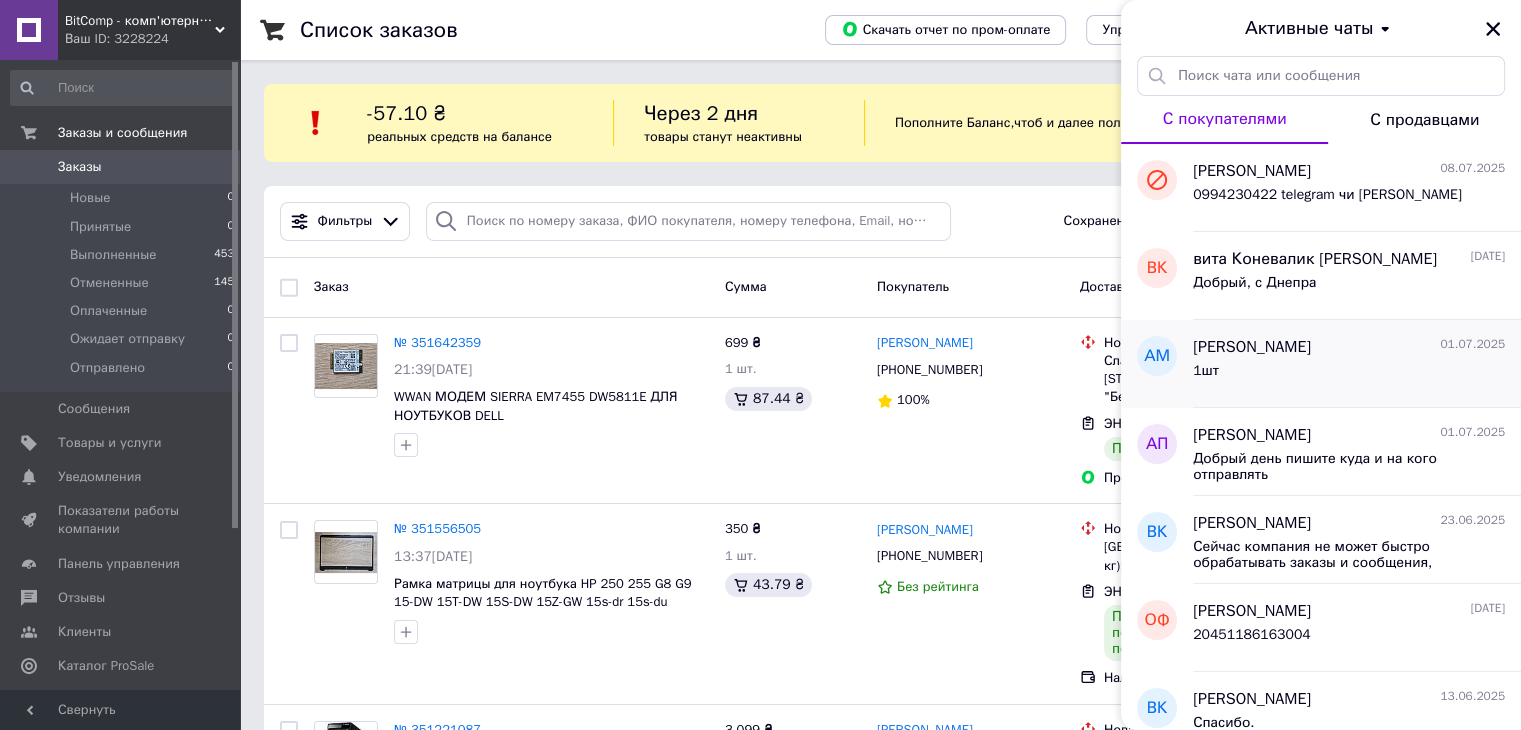 click on "Алексей Мухин" at bounding box center (1252, 347) 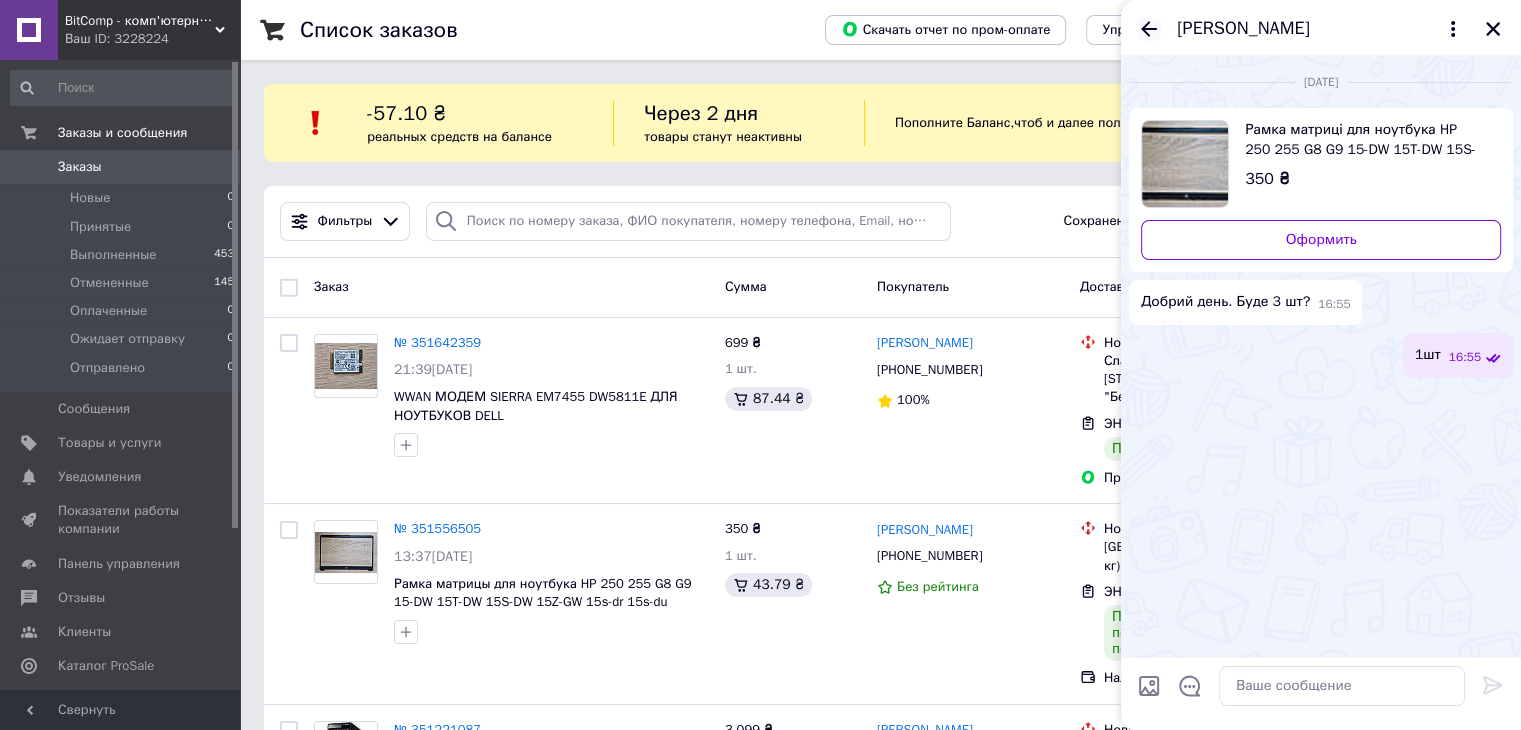 click 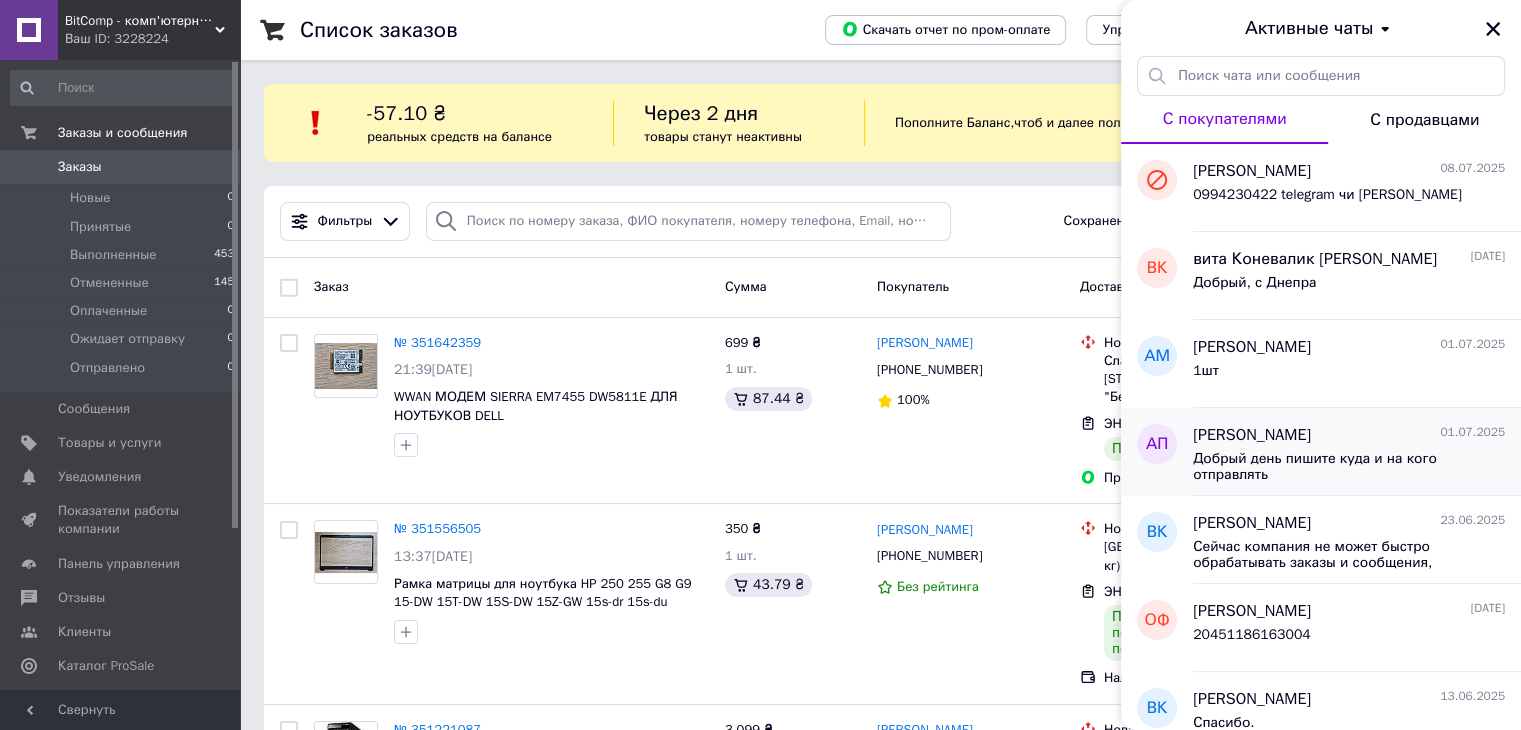 click on "Алексей Пилипенко" at bounding box center (1252, 435) 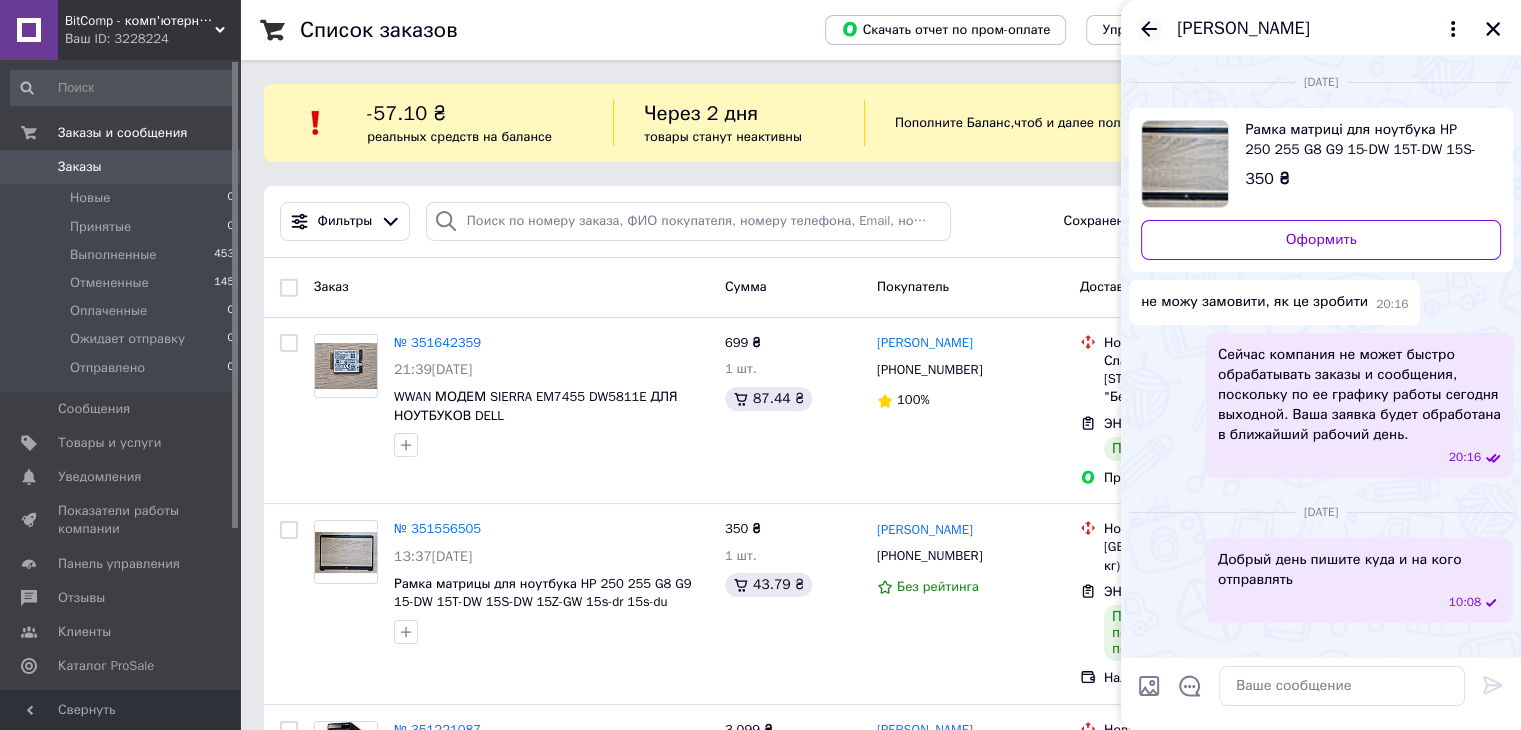 click 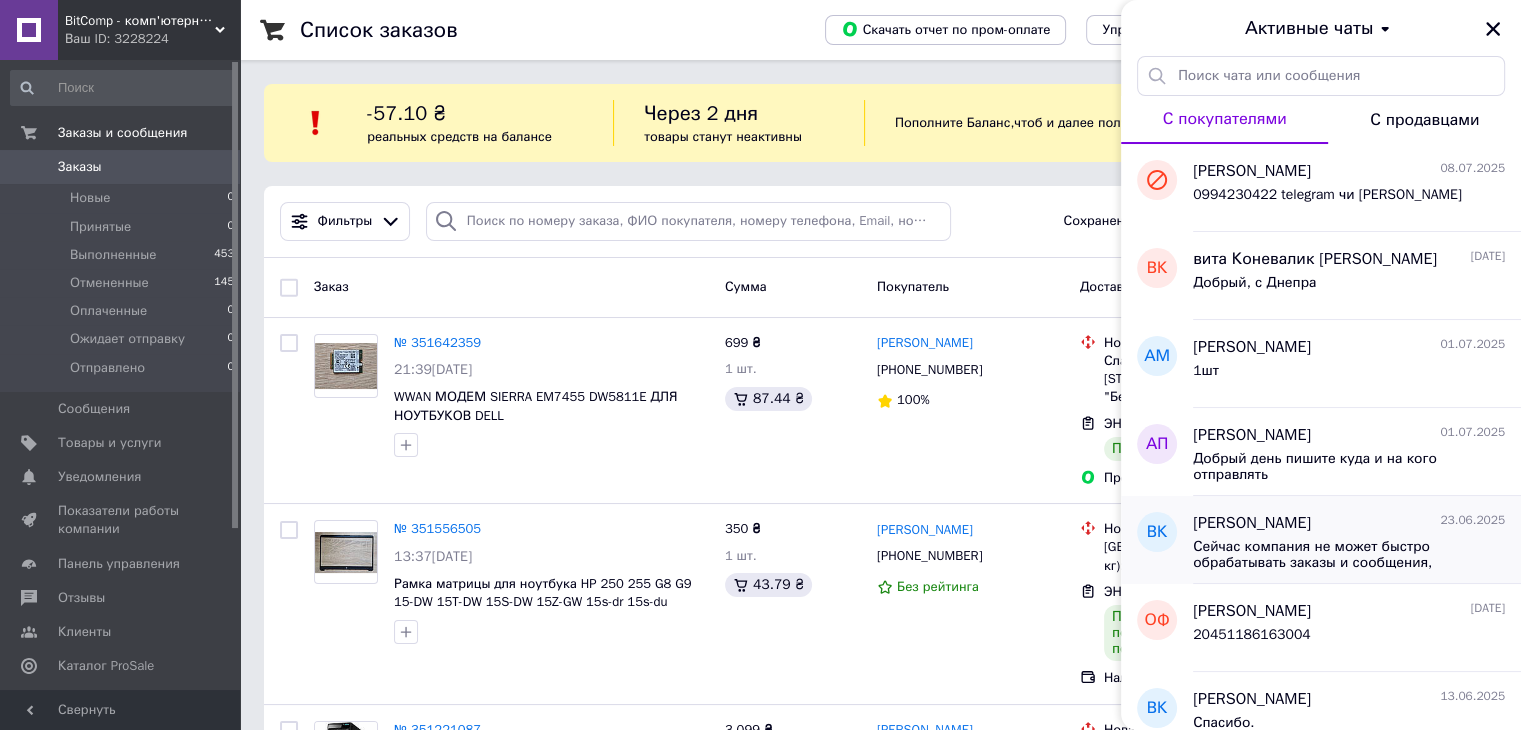 click on "Сейчас компания не может быстро обрабатывать заказы и сообщения,
поскольку по ее графику работы сегодня выходной. Ваша заявка будет обработана в ближайший рабочий день." at bounding box center [1335, 555] 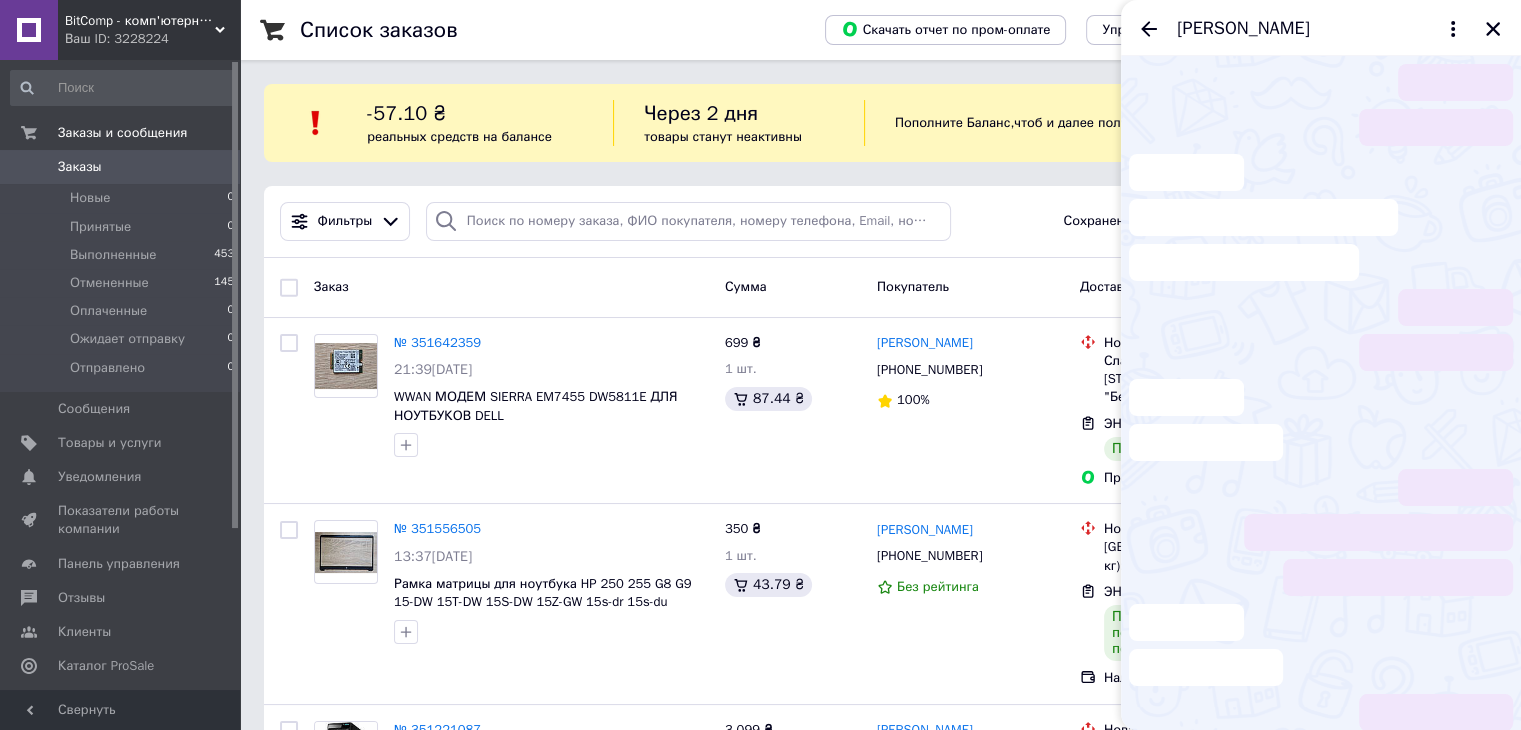 scroll, scrollTop: 410, scrollLeft: 0, axis: vertical 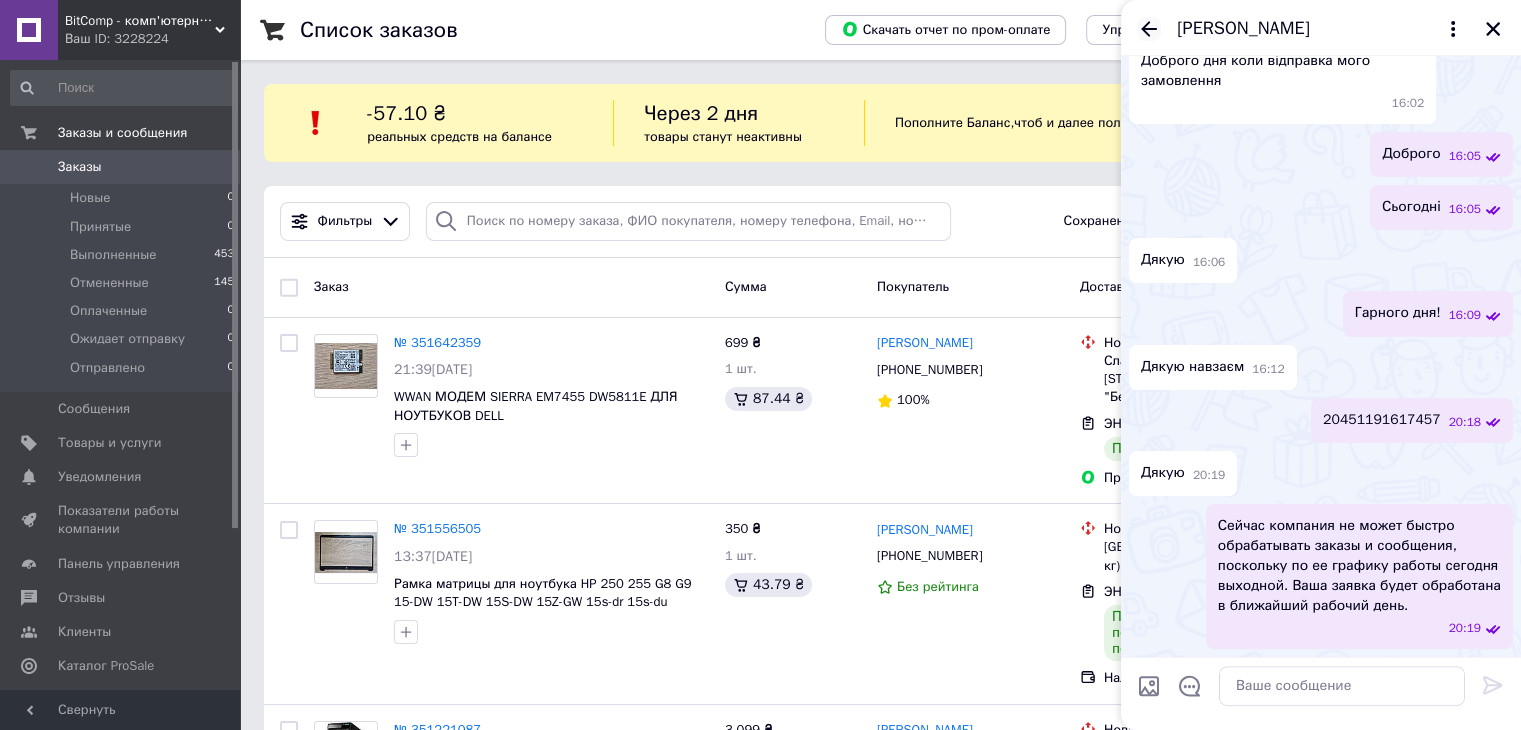 click 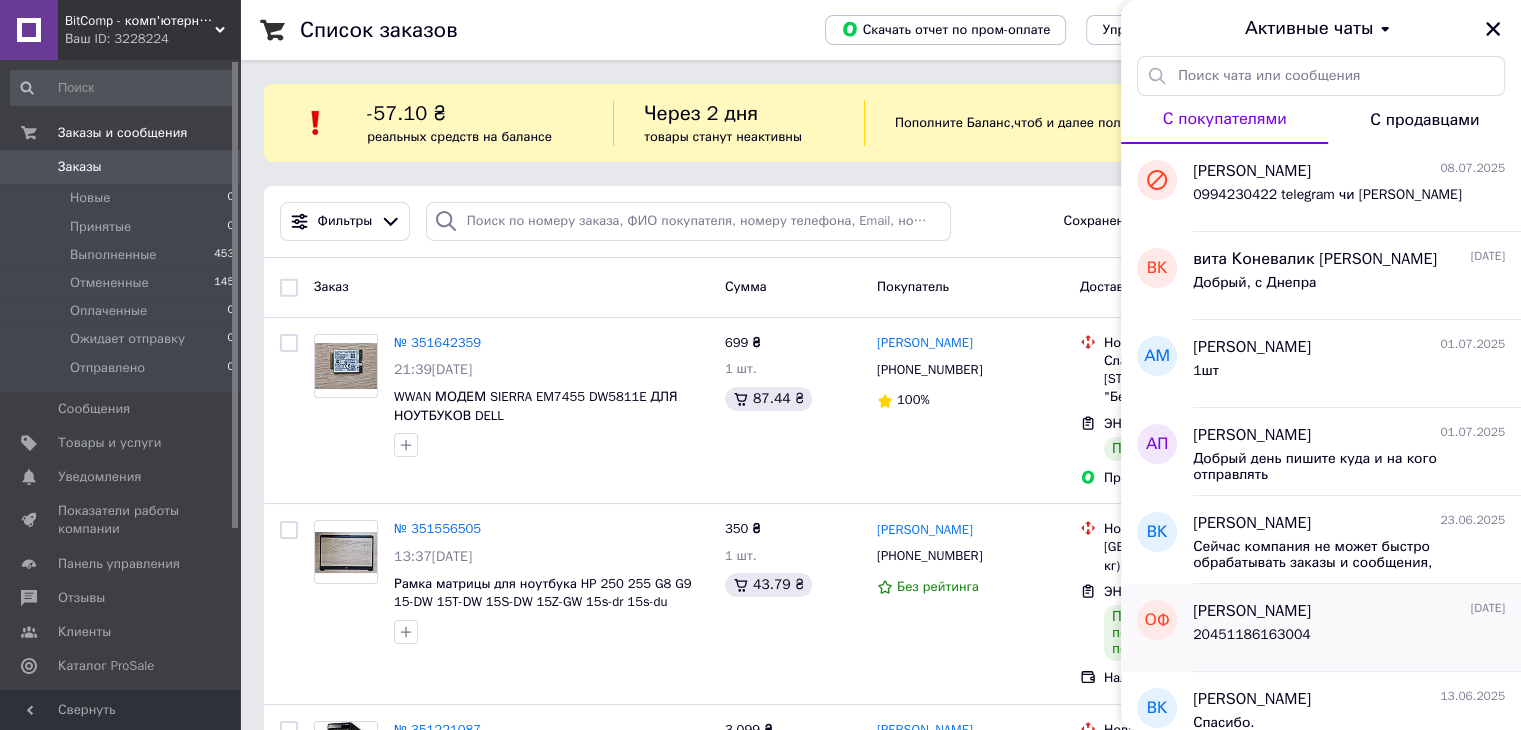 click on "20451186163004" at bounding box center [1349, 639] 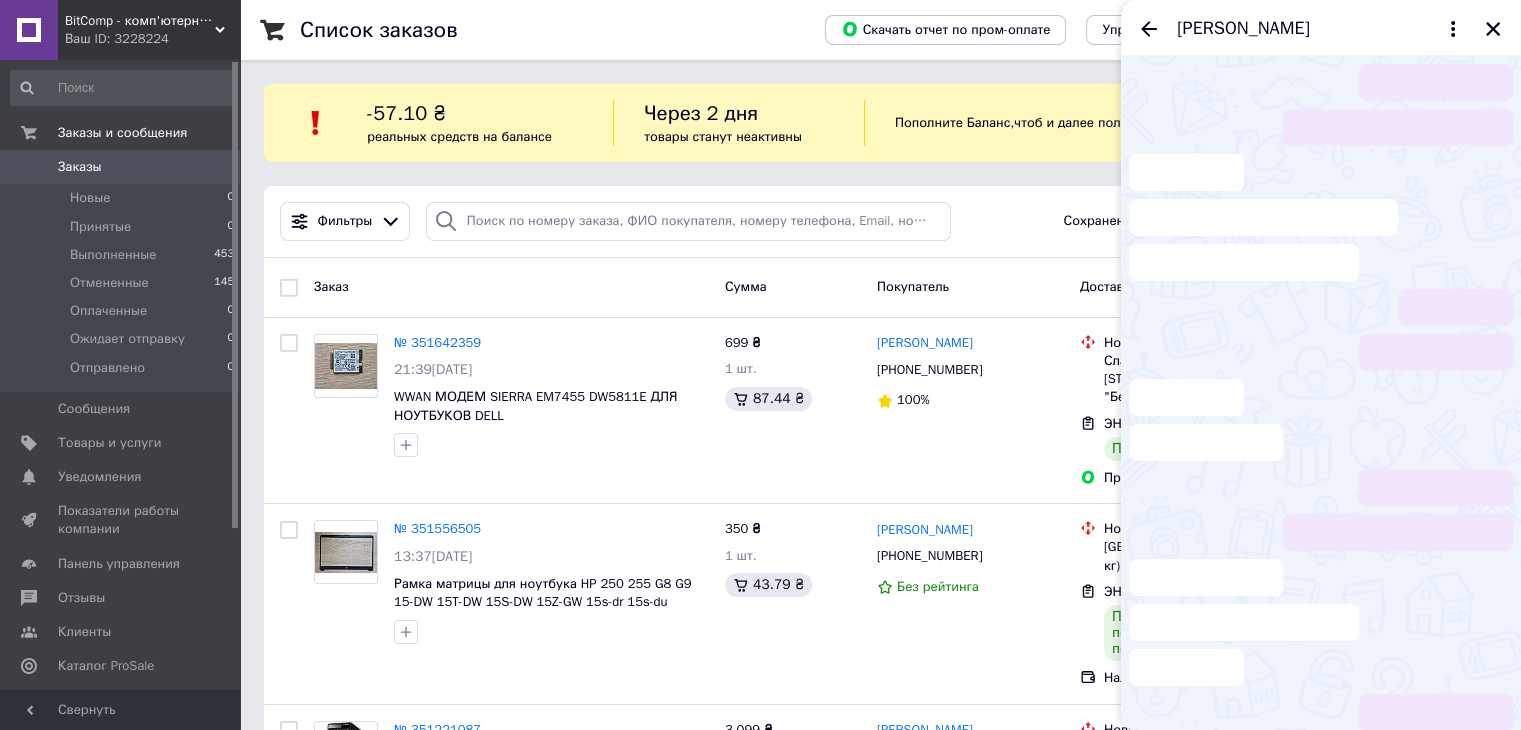 scroll, scrollTop: 105, scrollLeft: 0, axis: vertical 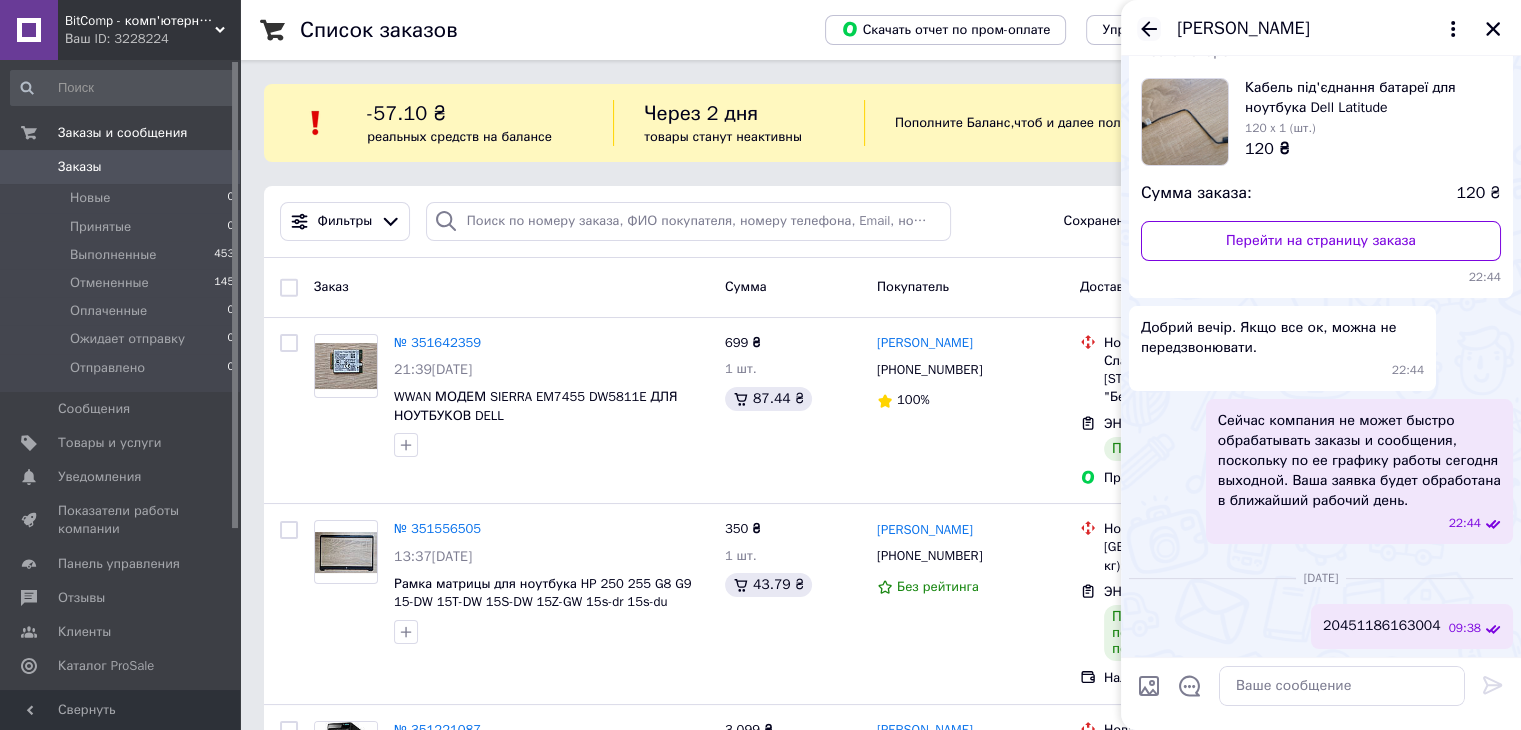 click 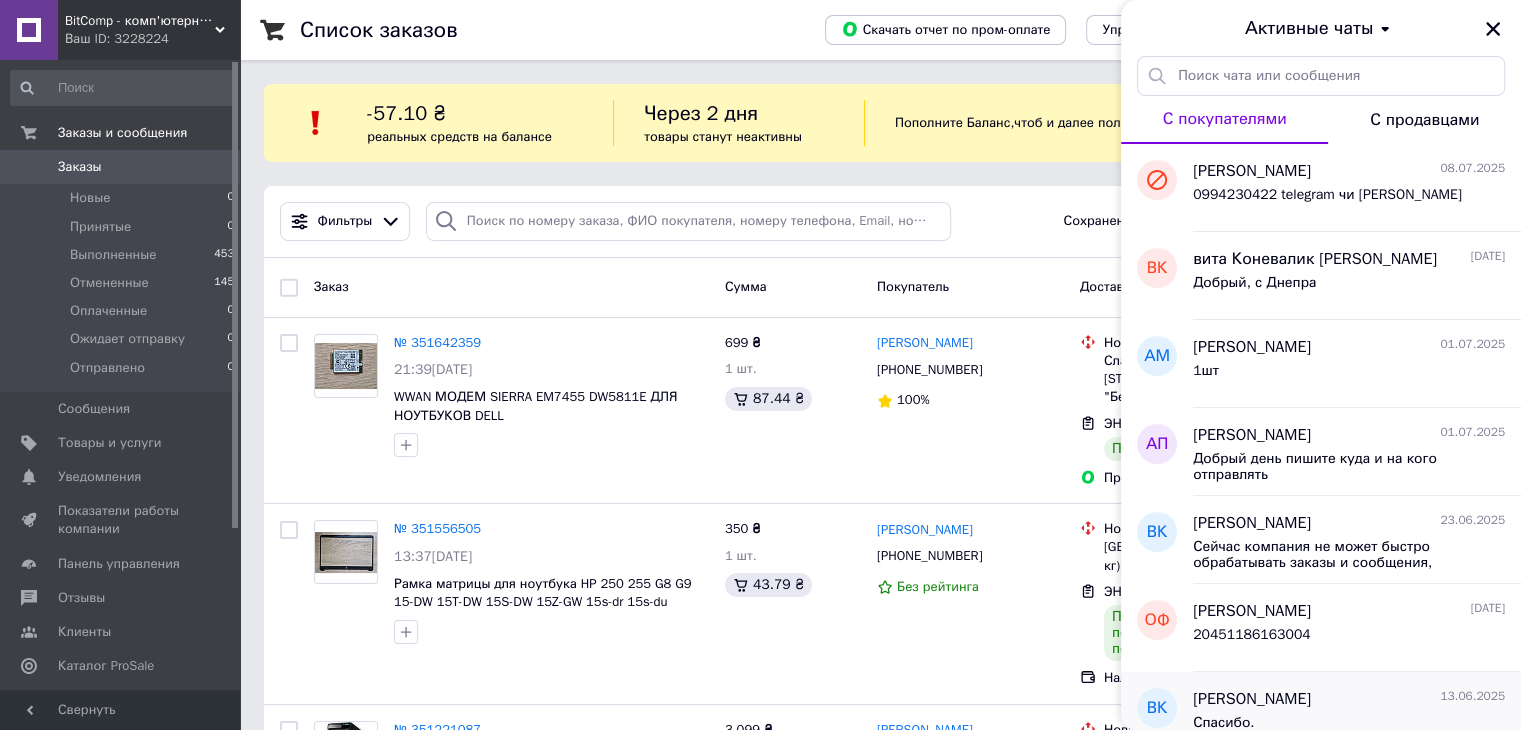 click on "Владимир Кобец" at bounding box center (1252, 699) 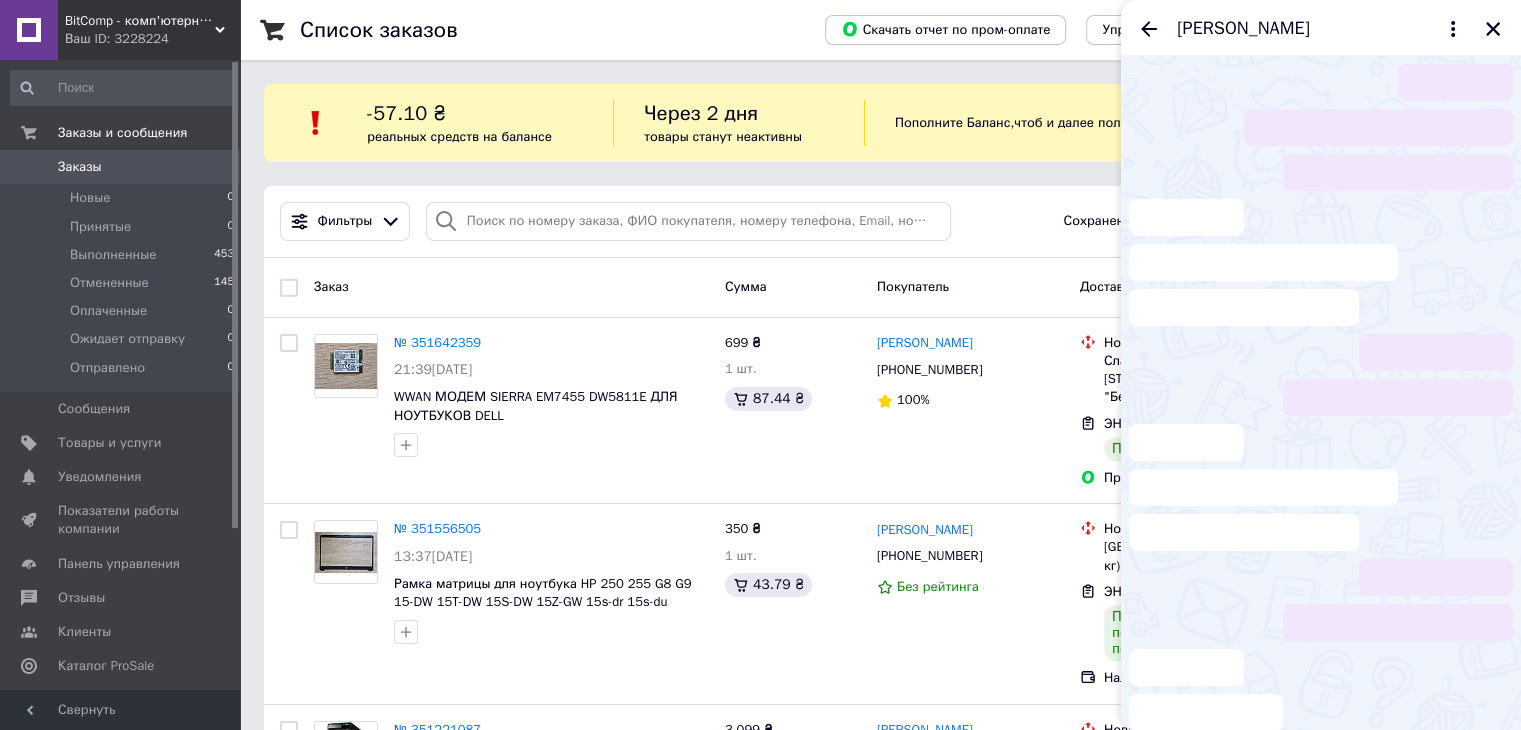 scroll, scrollTop: 280, scrollLeft: 0, axis: vertical 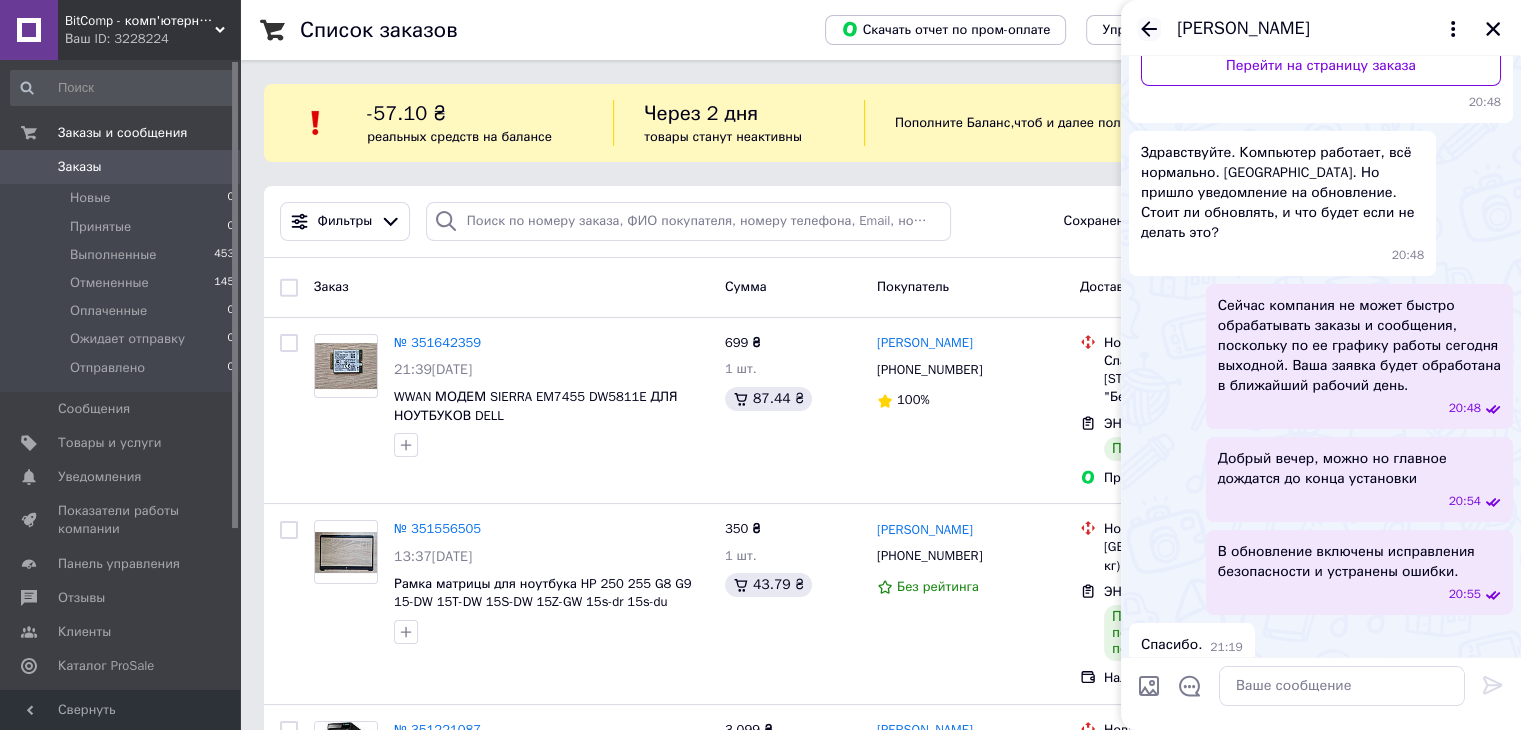 click 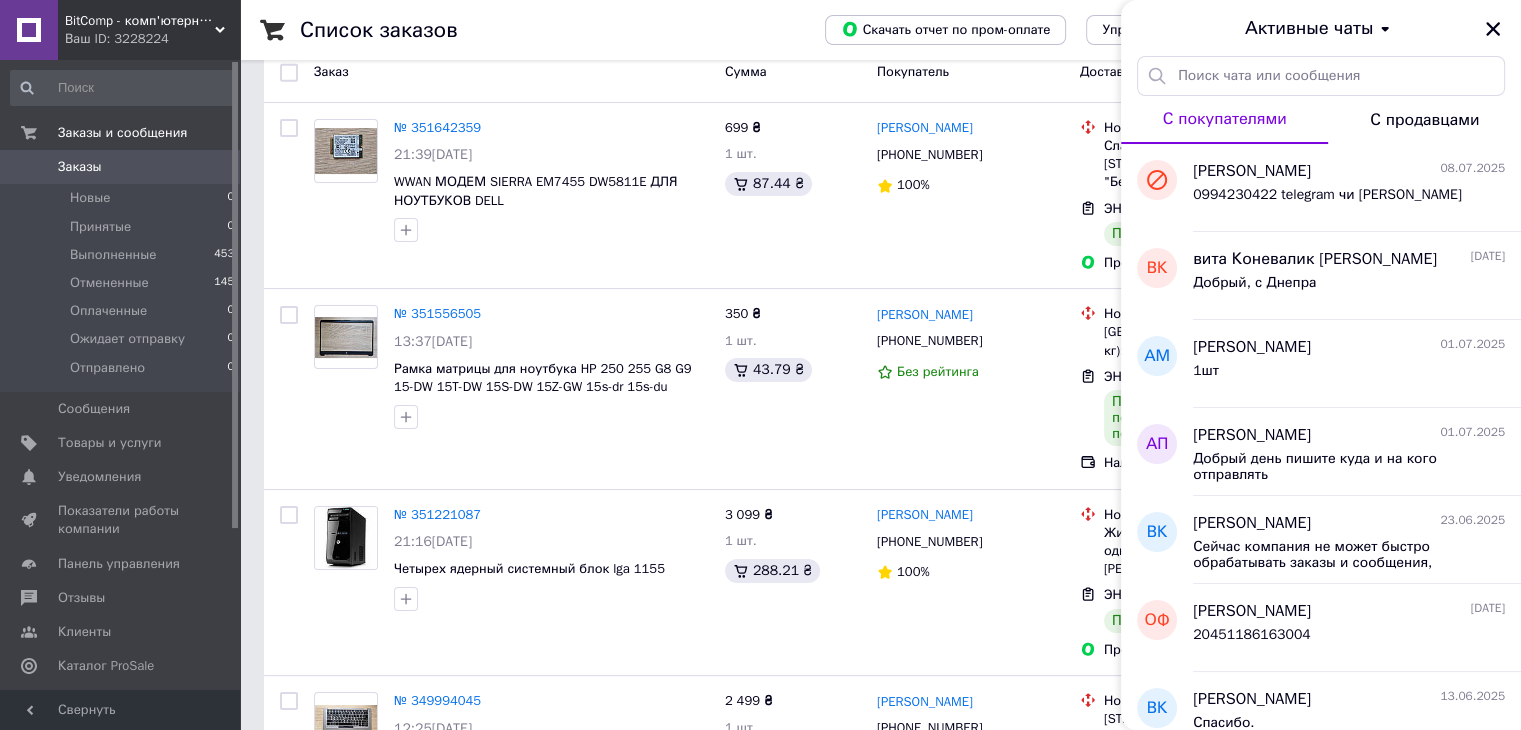 scroll, scrollTop: 853, scrollLeft: 0, axis: vertical 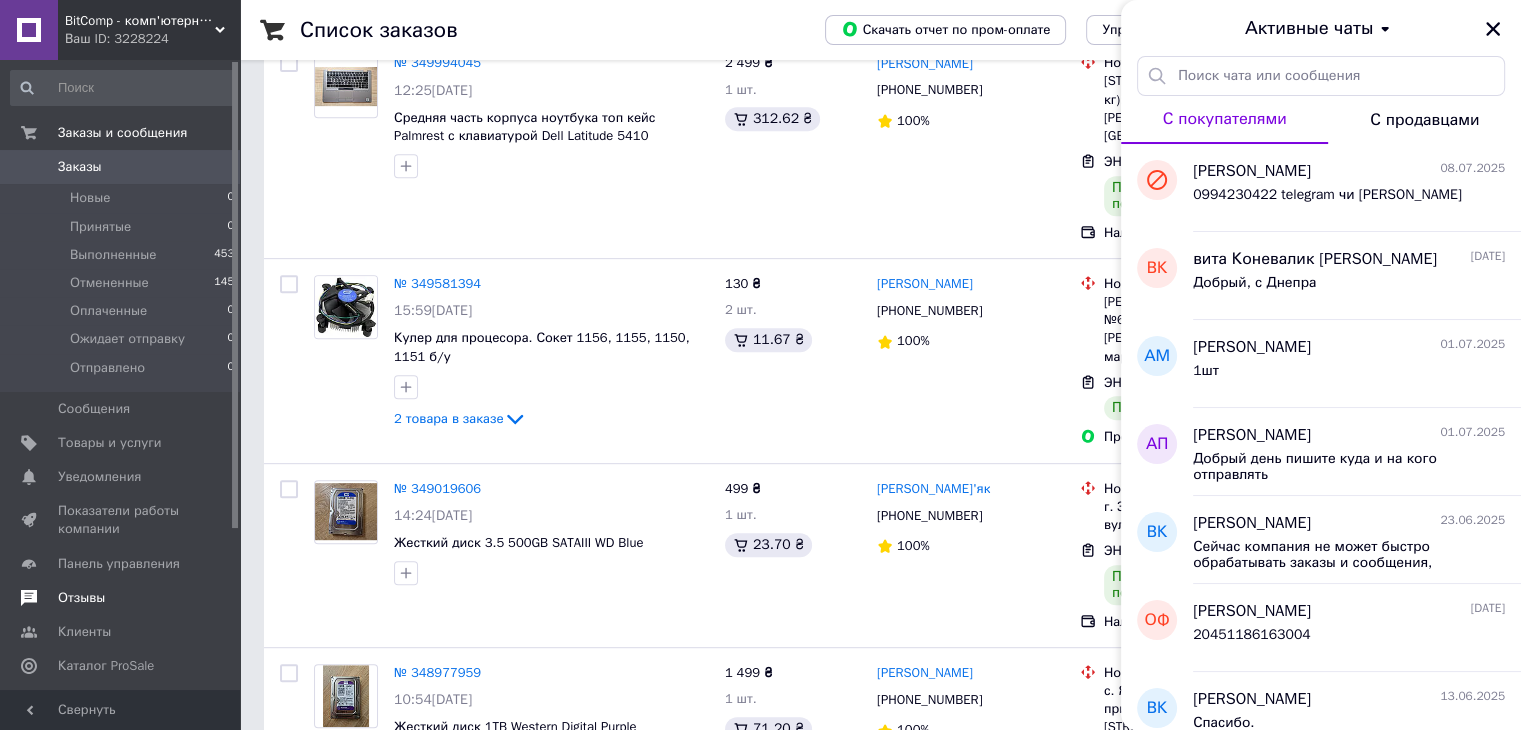 click on "Отзывы" at bounding box center (81, 598) 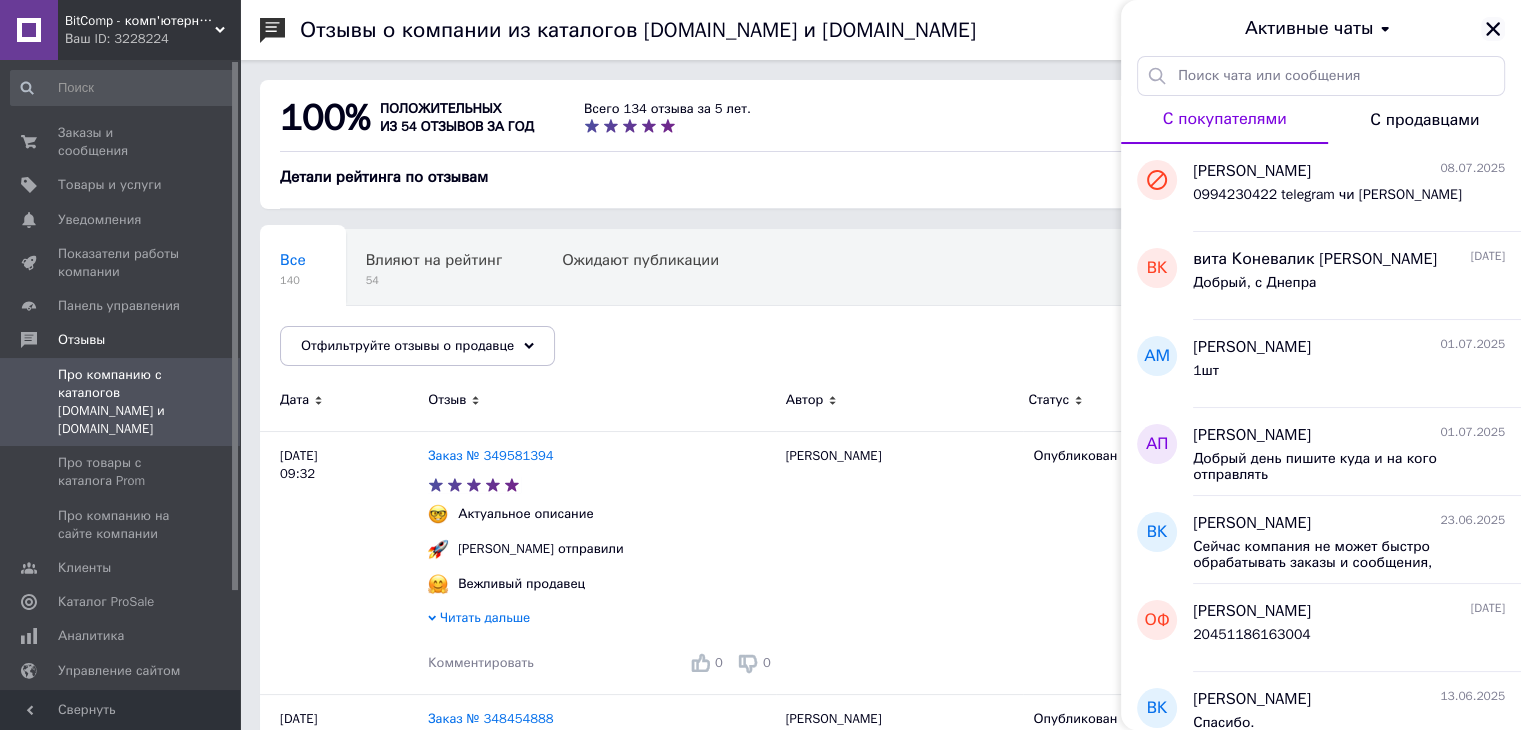 click at bounding box center (1493, 29) 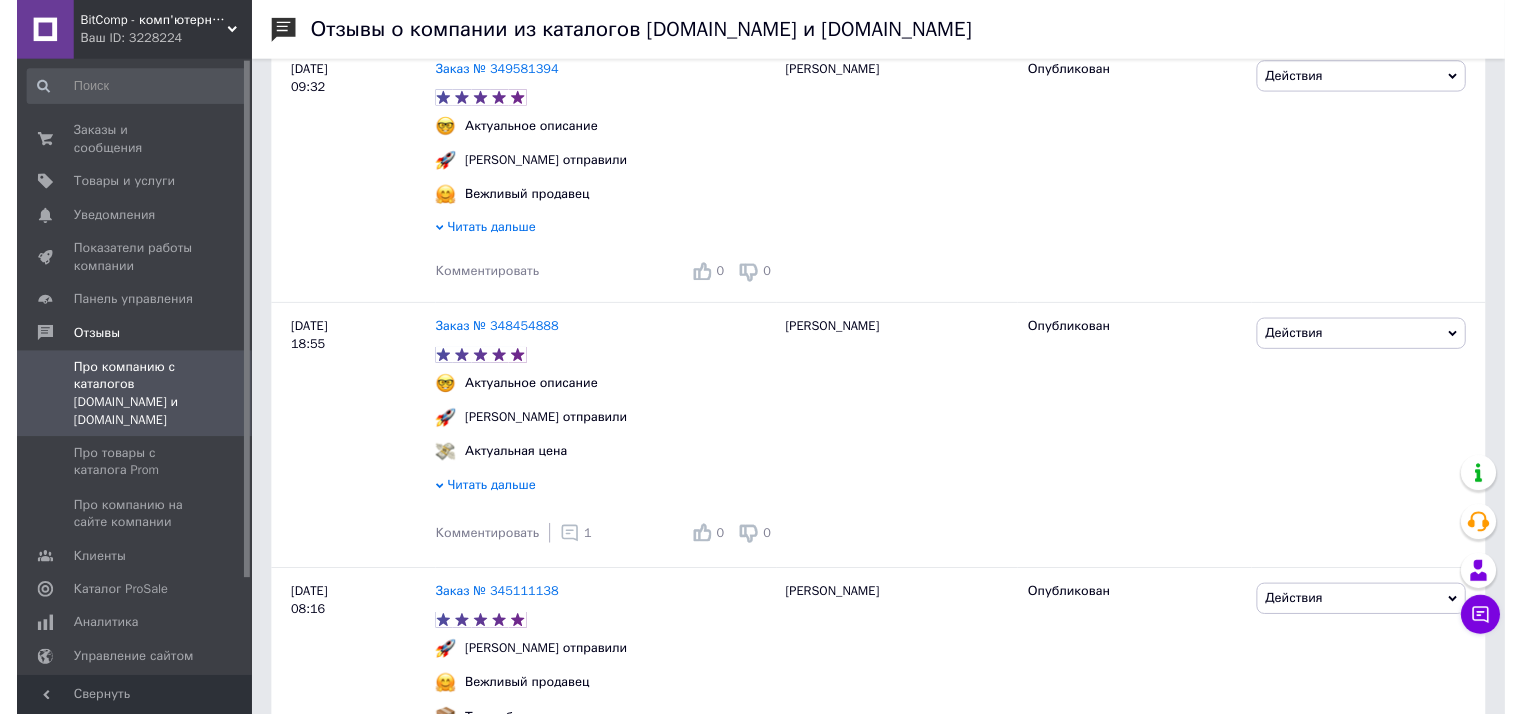 scroll, scrollTop: 379, scrollLeft: 0, axis: vertical 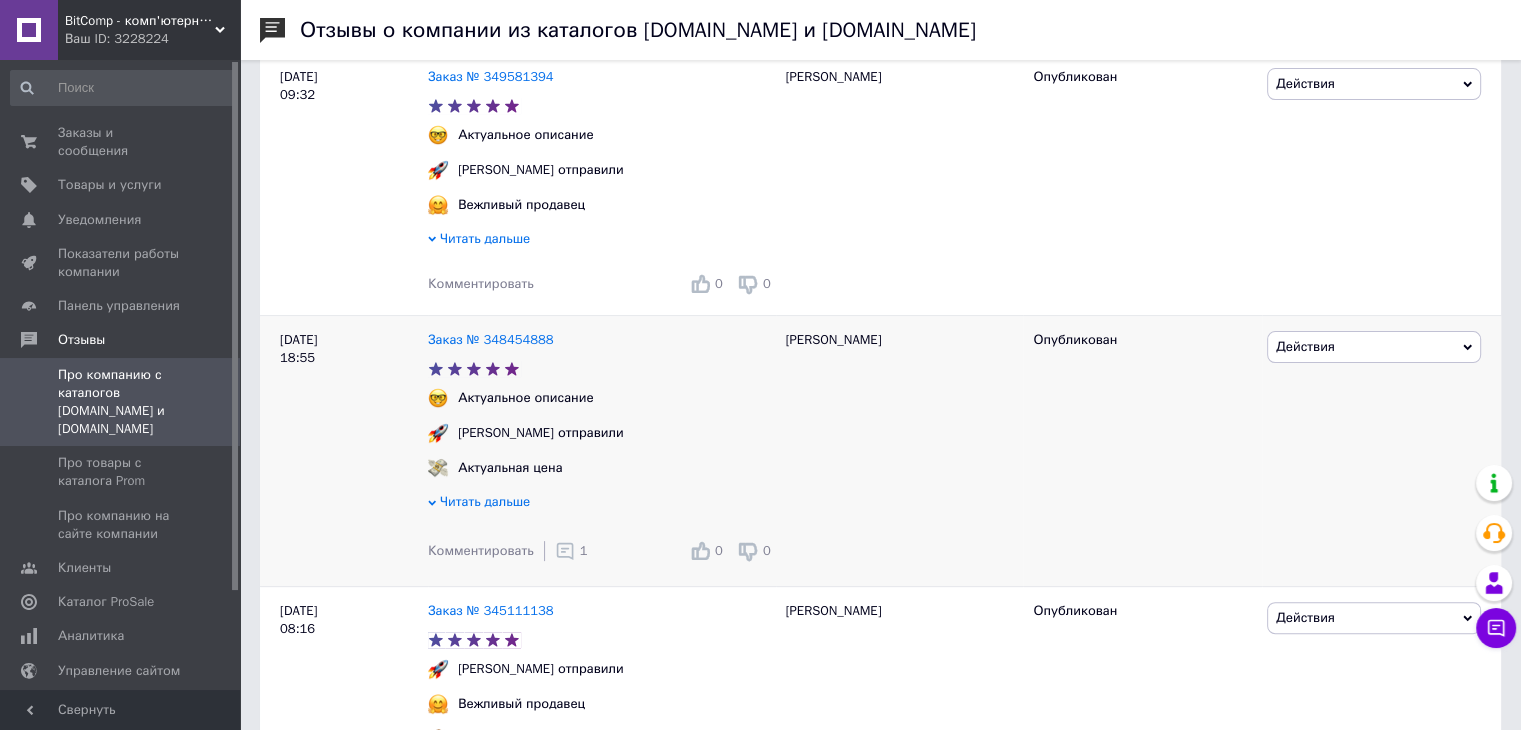 click 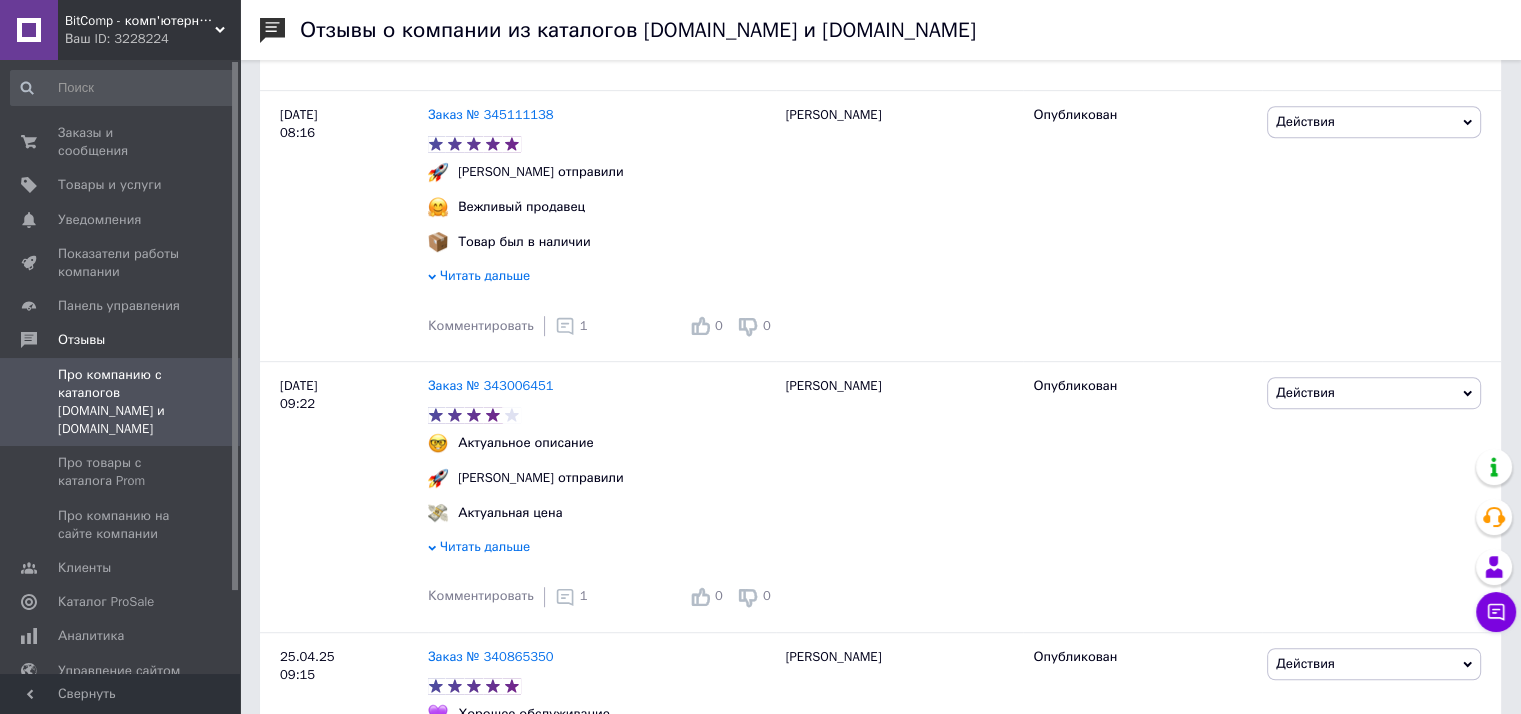 scroll, scrollTop: 1032, scrollLeft: 0, axis: vertical 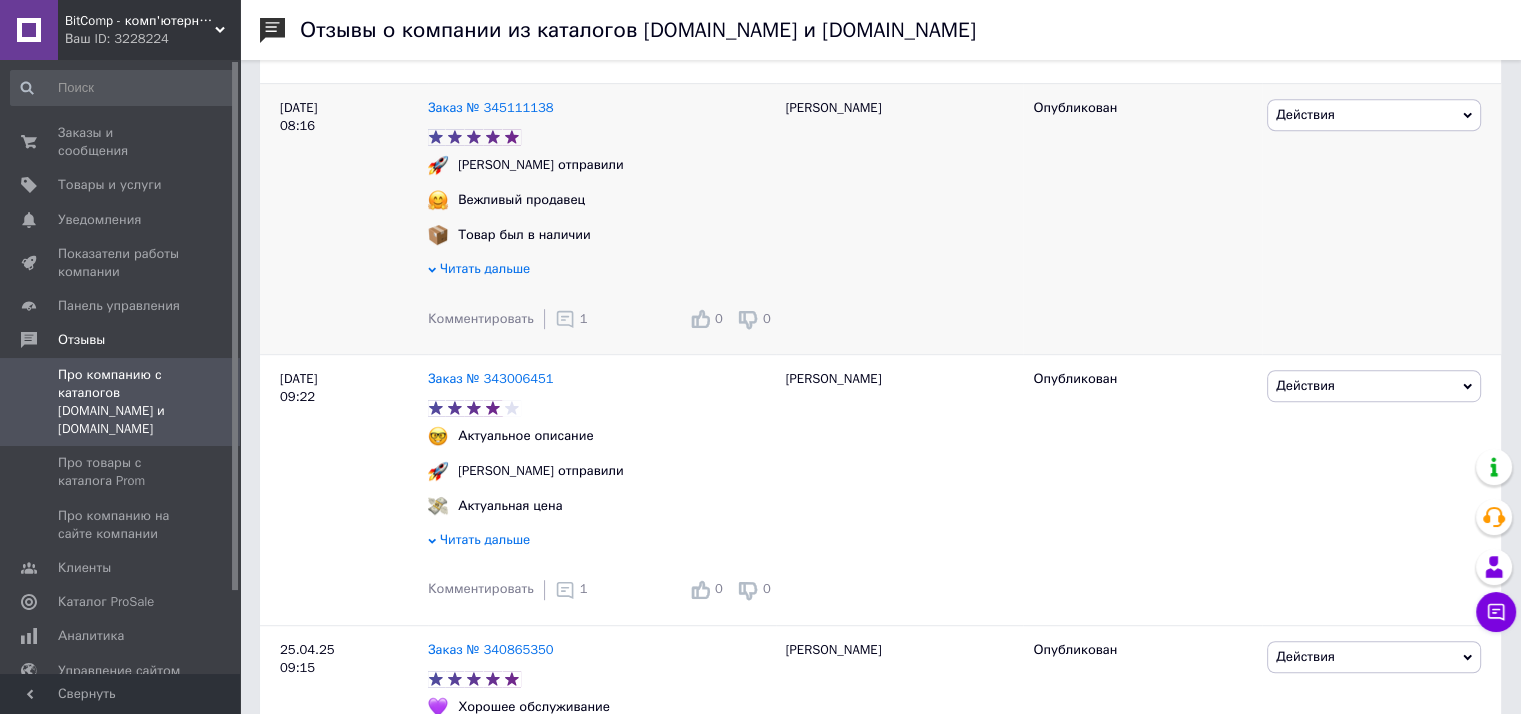 click 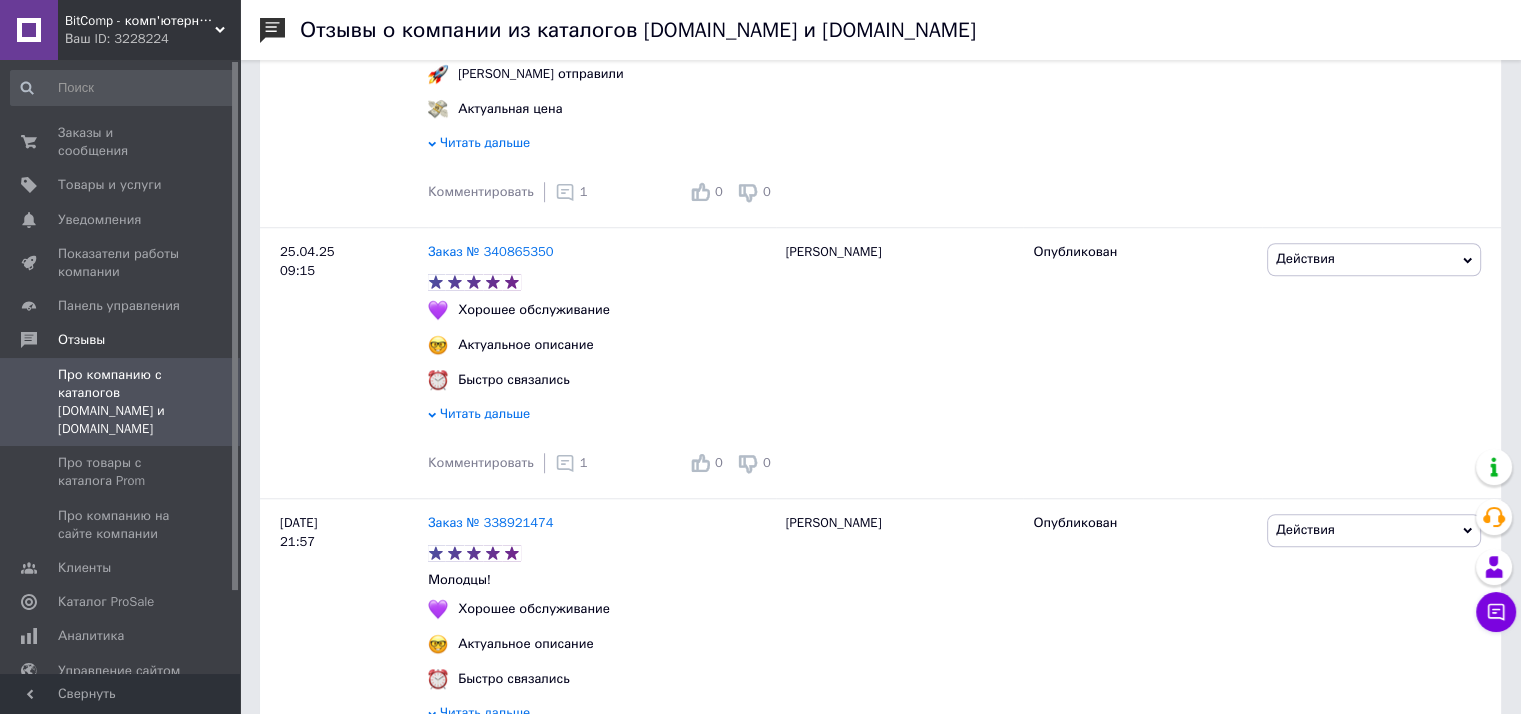 scroll, scrollTop: 1611, scrollLeft: 0, axis: vertical 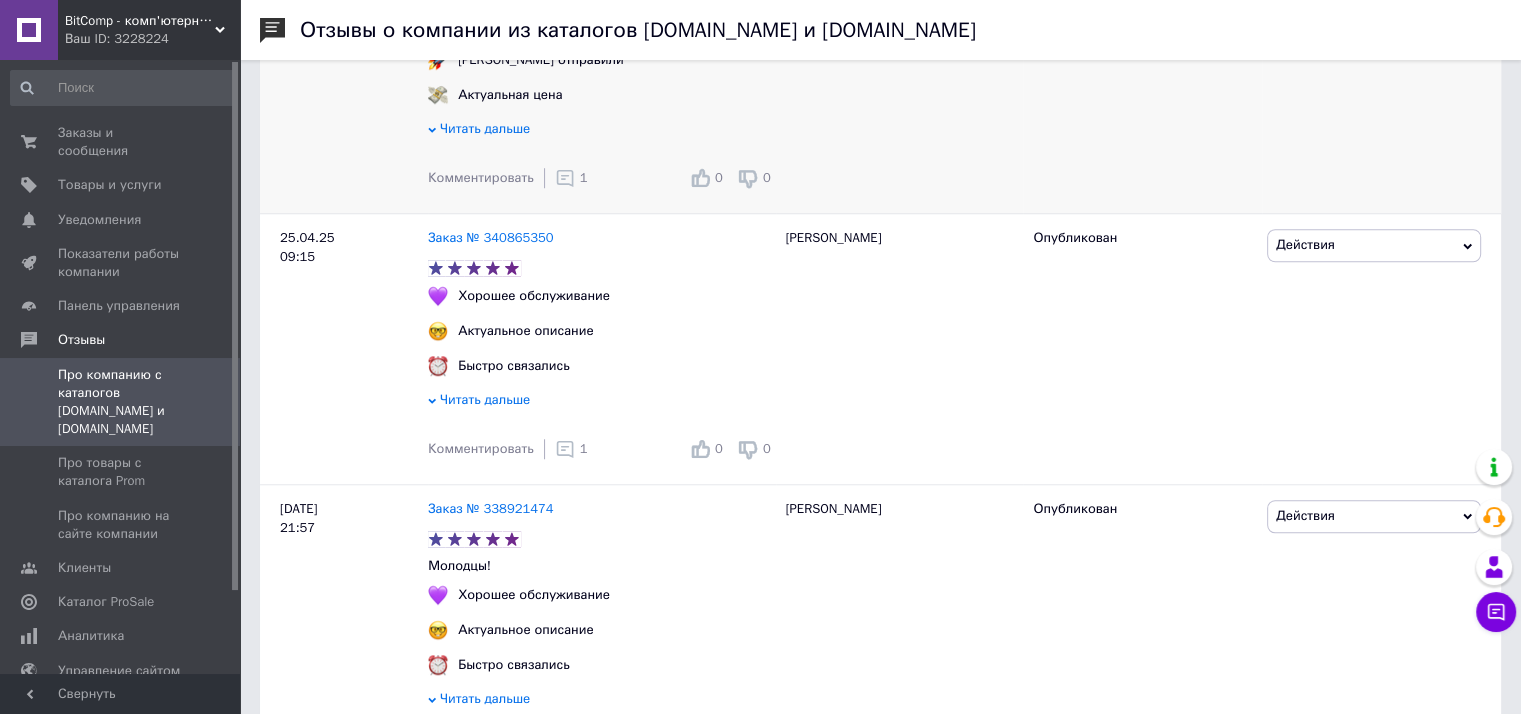 click 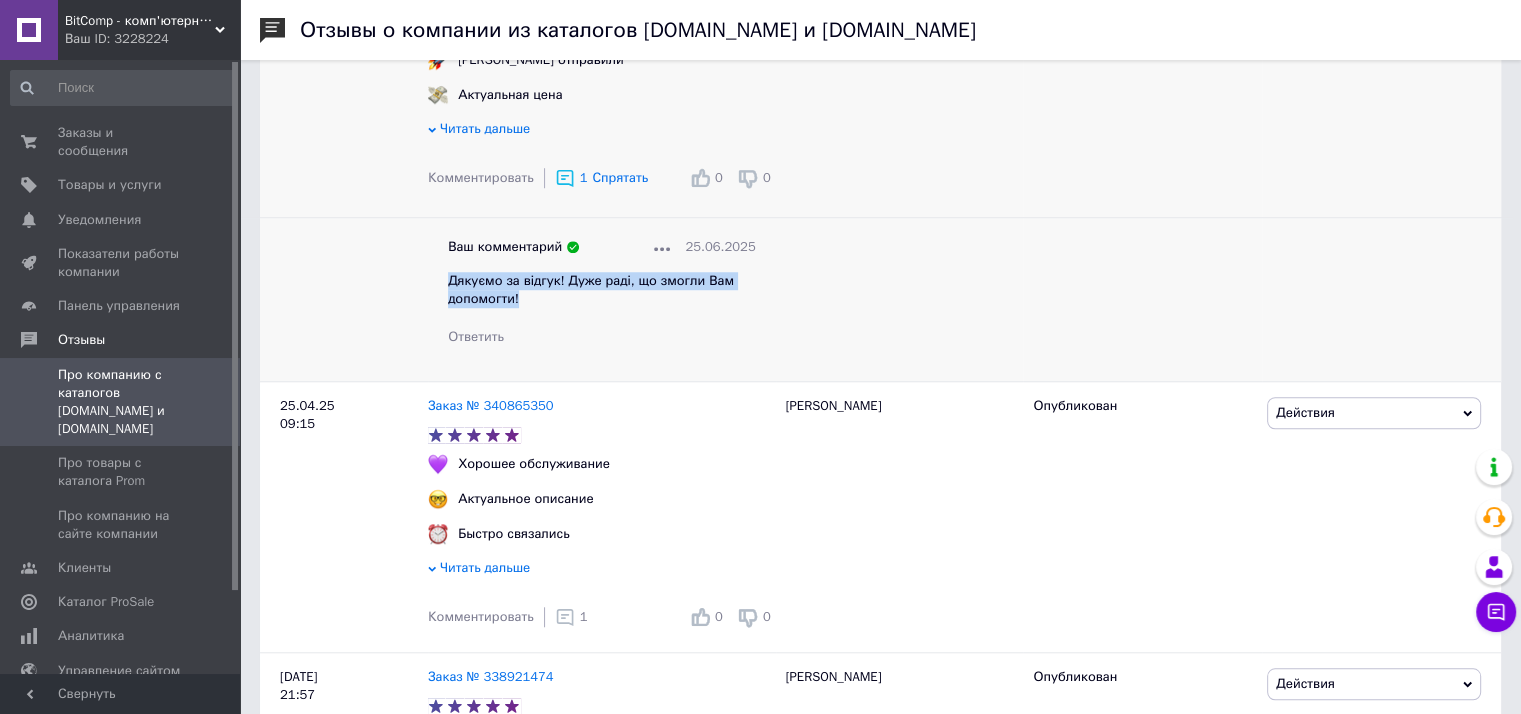 drag, startPoint x: 446, startPoint y: 277, endPoint x: 557, endPoint y: 299, distance: 113.15918 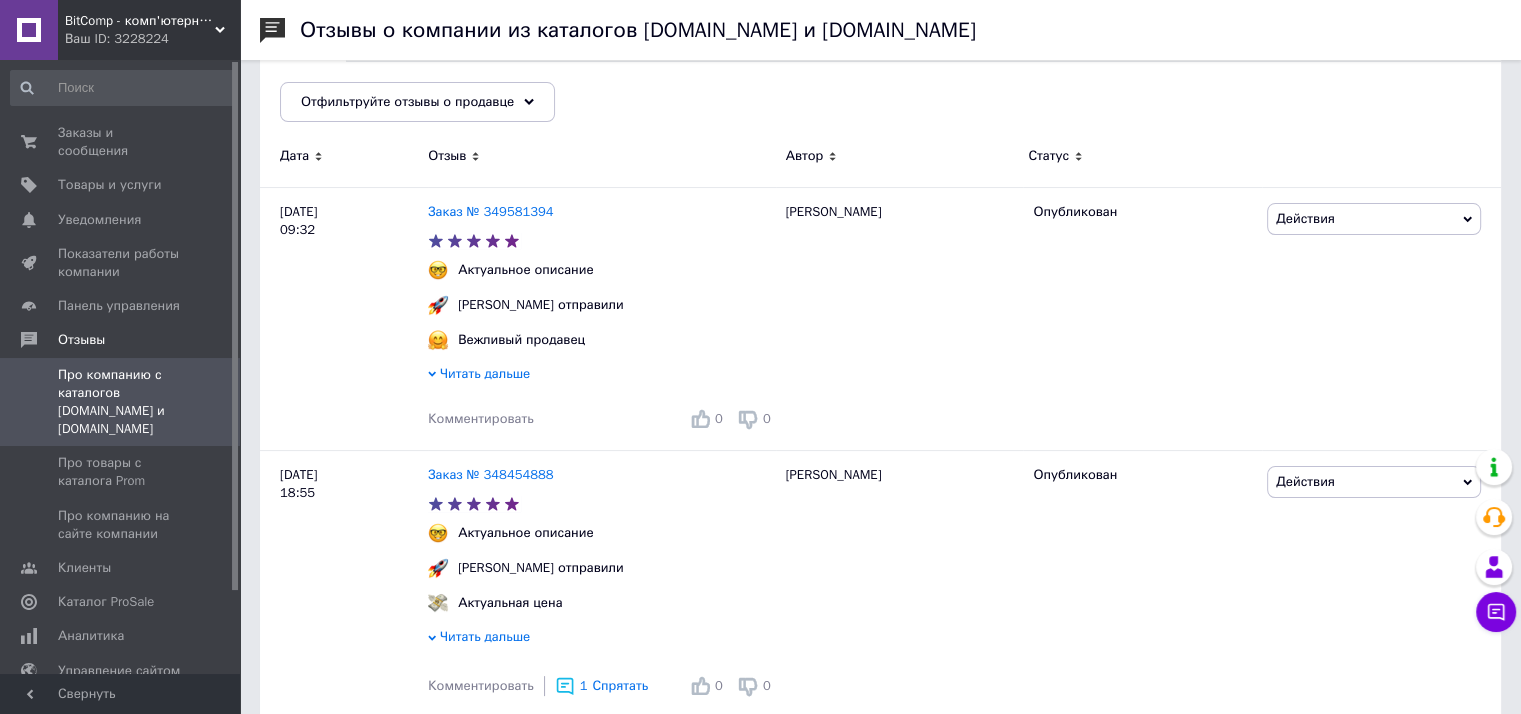 scroll, scrollTop: 189, scrollLeft: 0, axis: vertical 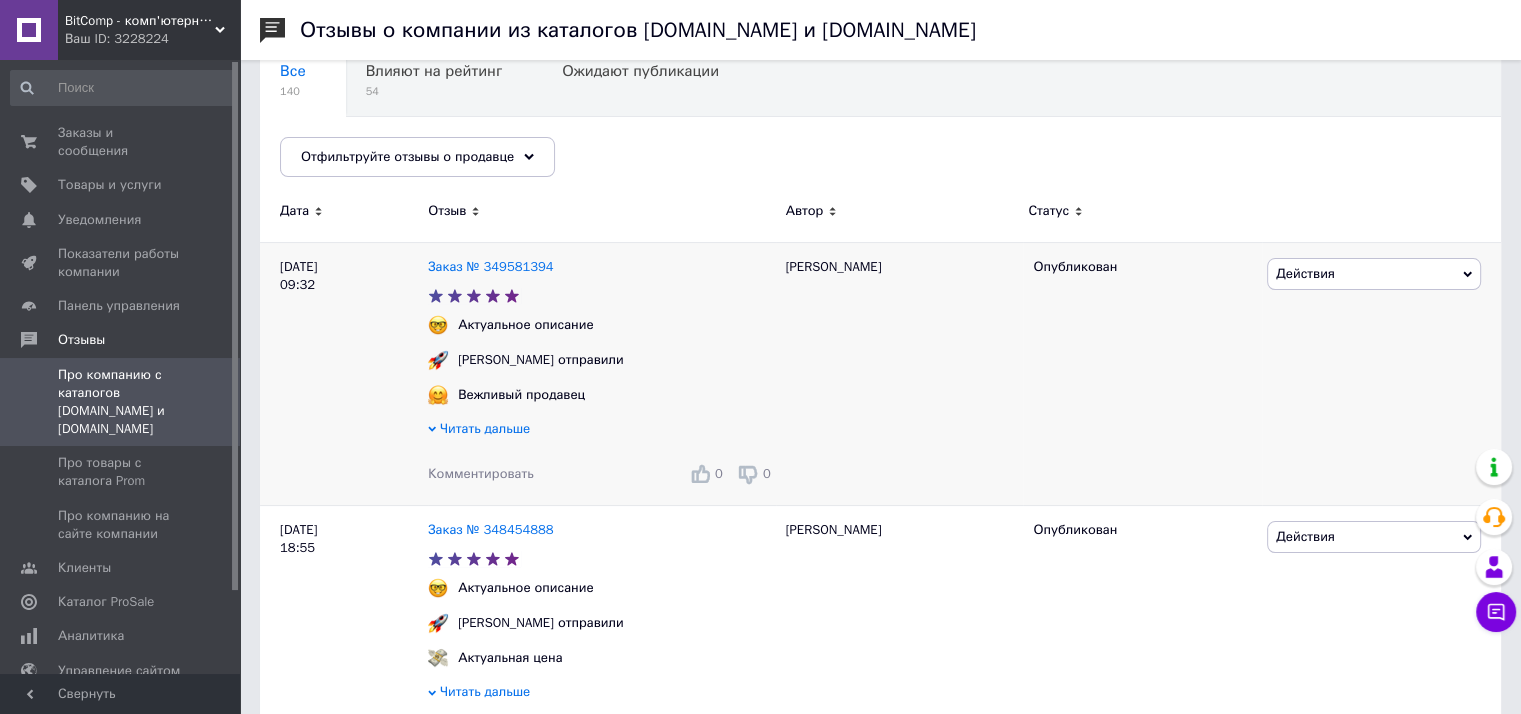 click on "Комментировать" at bounding box center (481, 473) 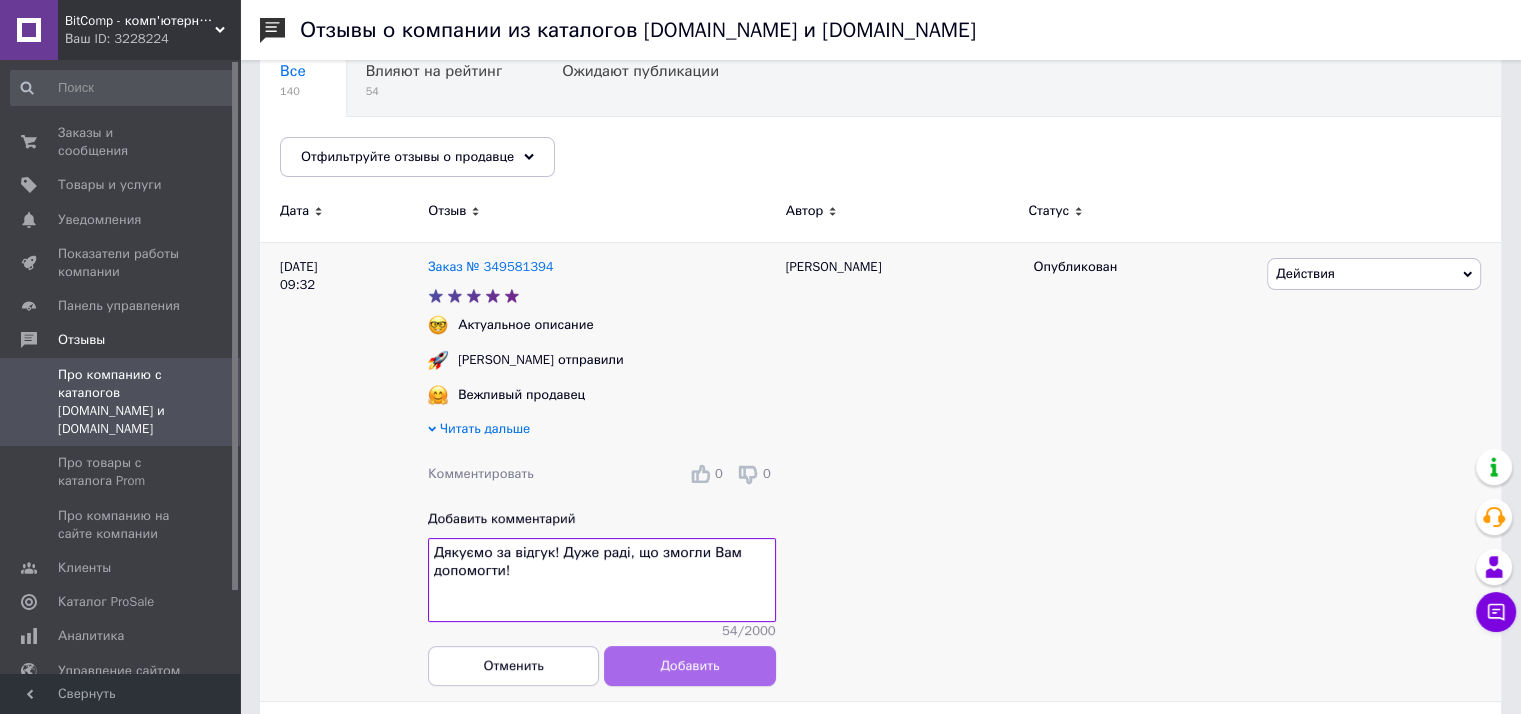 type on "Дякуємо за відгук! Дуже раді, що змогли Вам допомогти!" 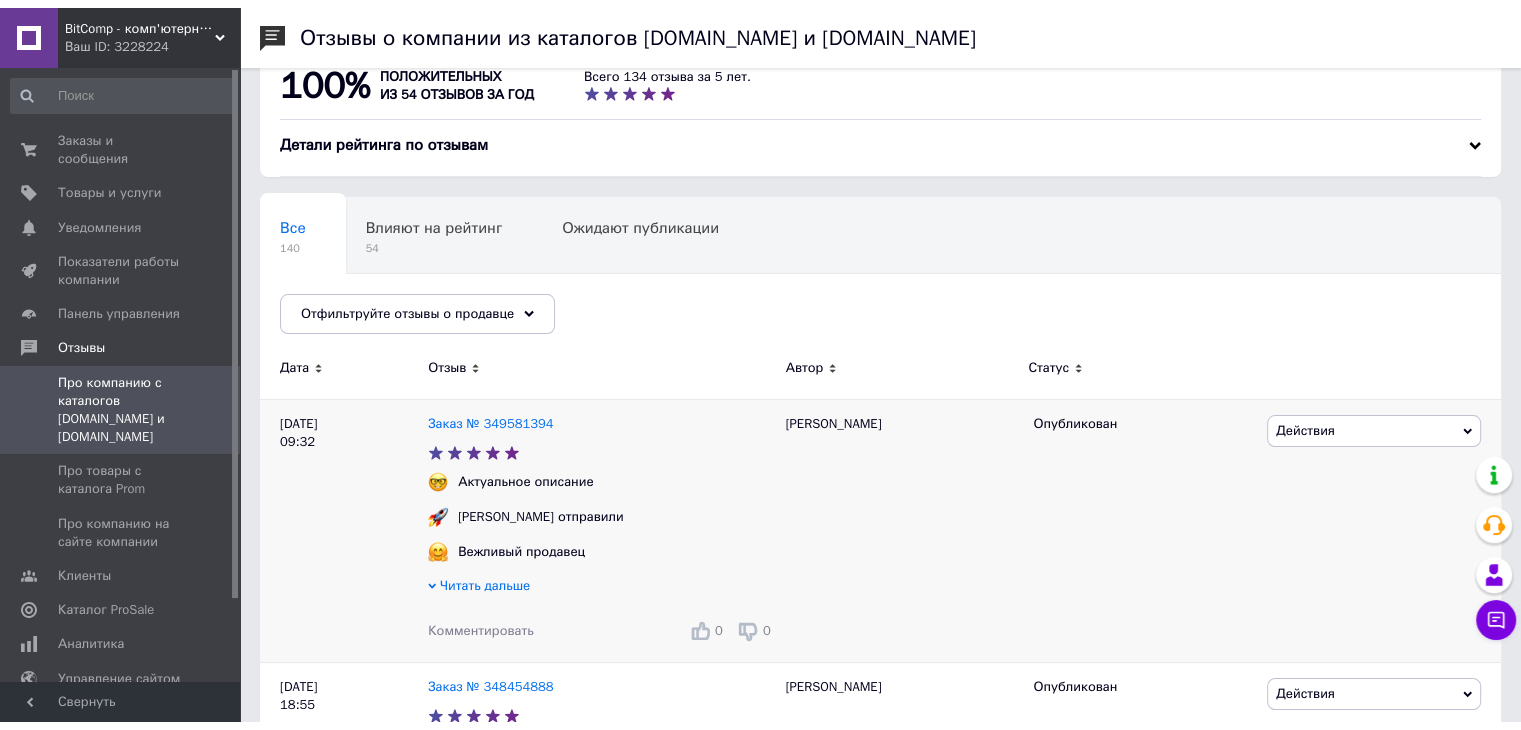 scroll, scrollTop: 0, scrollLeft: 0, axis: both 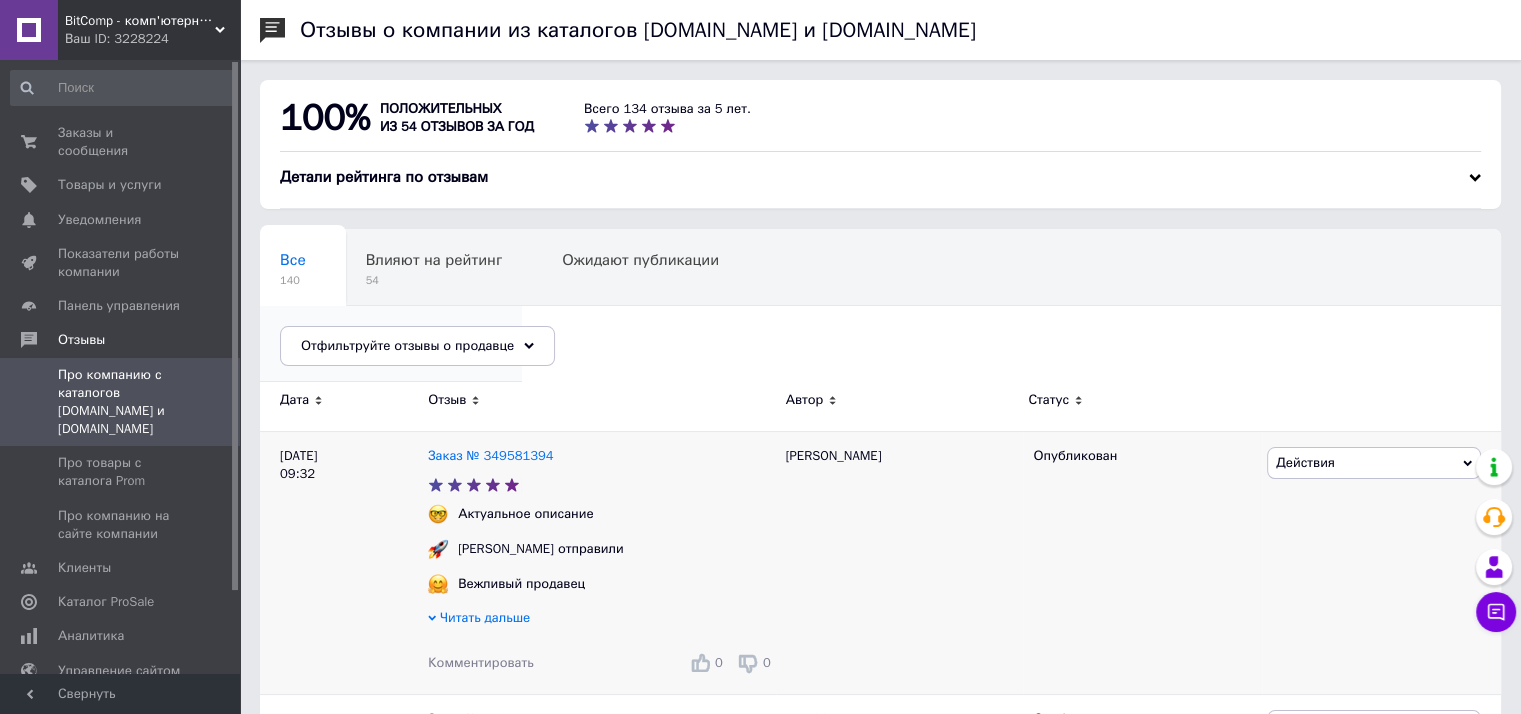 click on "Опубликованы без комме..." at bounding box center (381, 336) 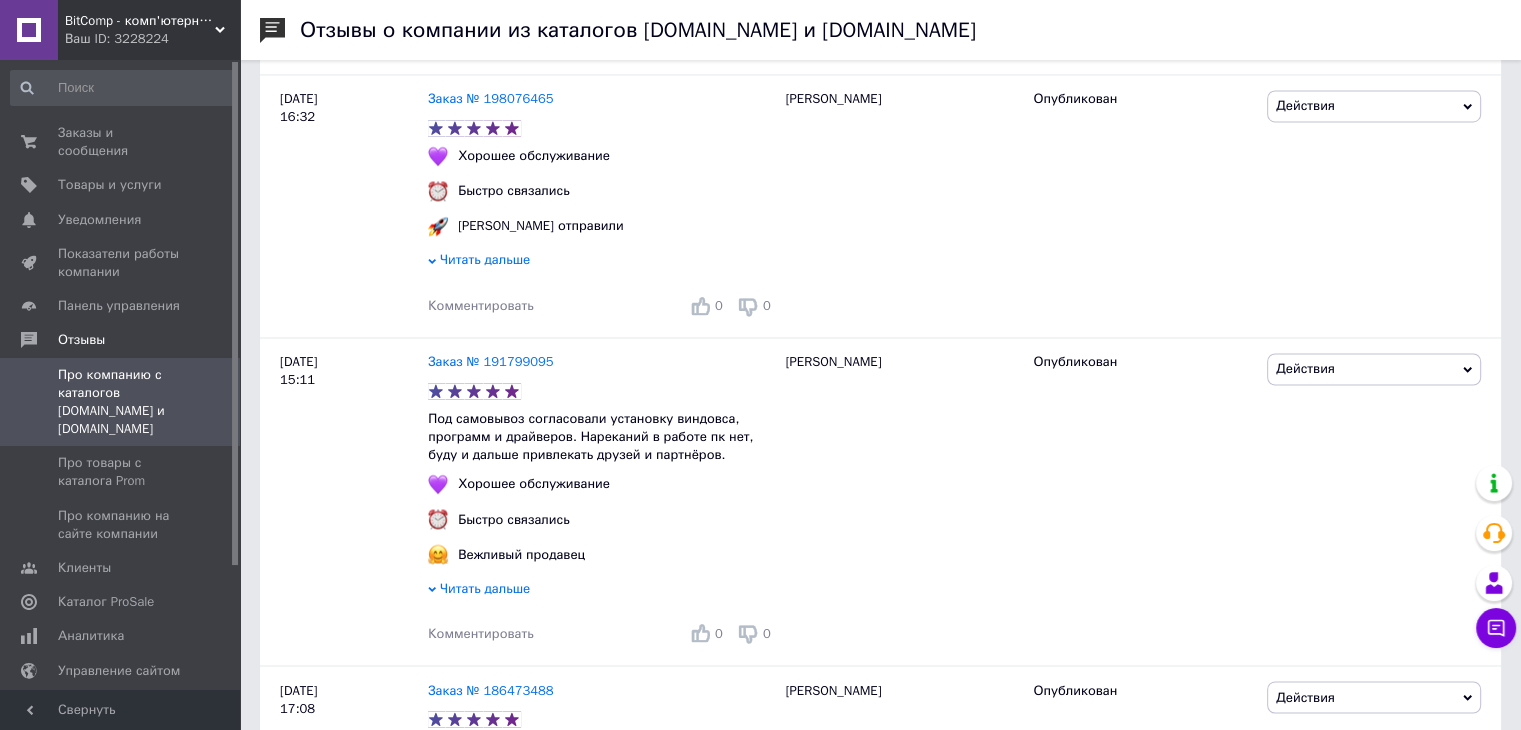 scroll, scrollTop: 3279, scrollLeft: 0, axis: vertical 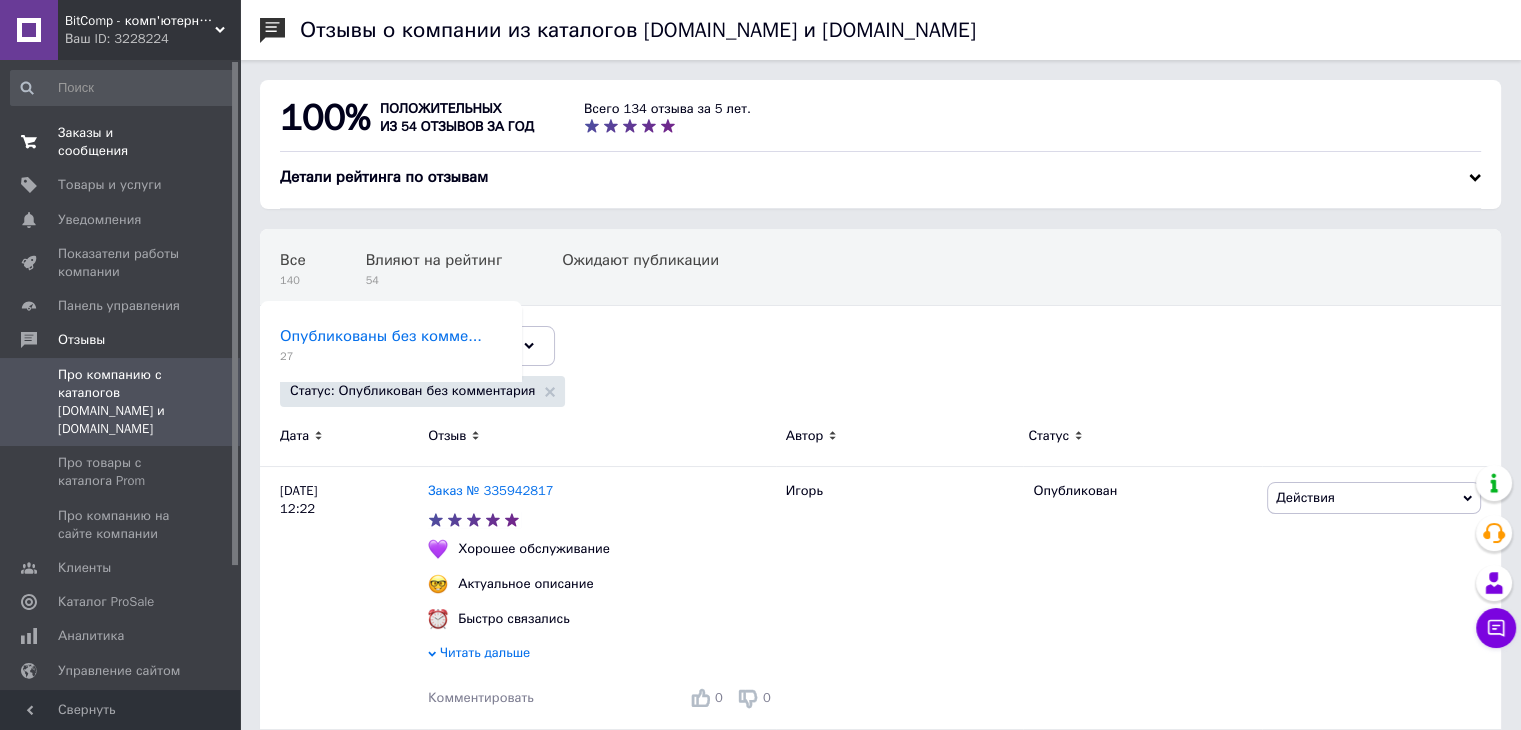 click on "Заказы и сообщения" at bounding box center (121, 142) 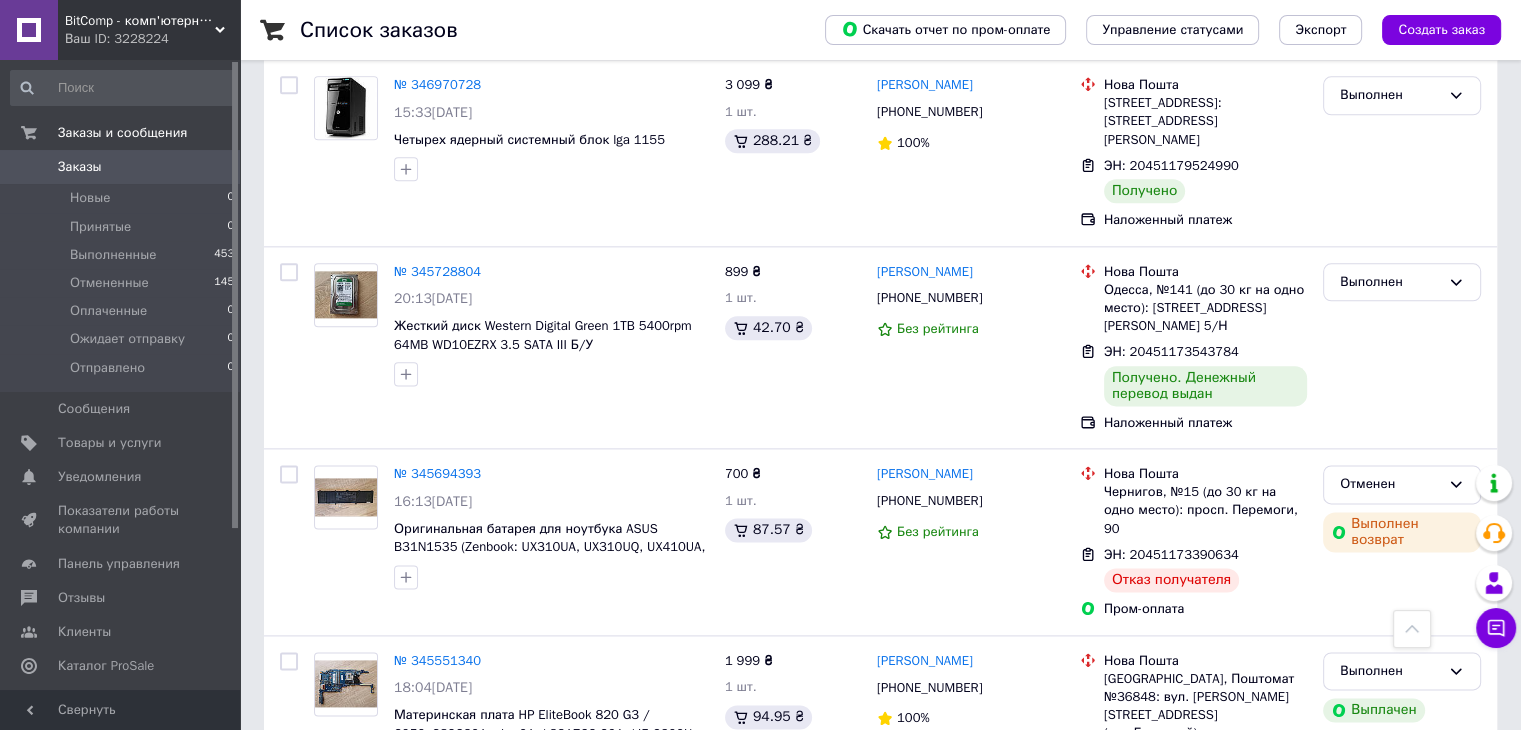 scroll, scrollTop: 2480, scrollLeft: 0, axis: vertical 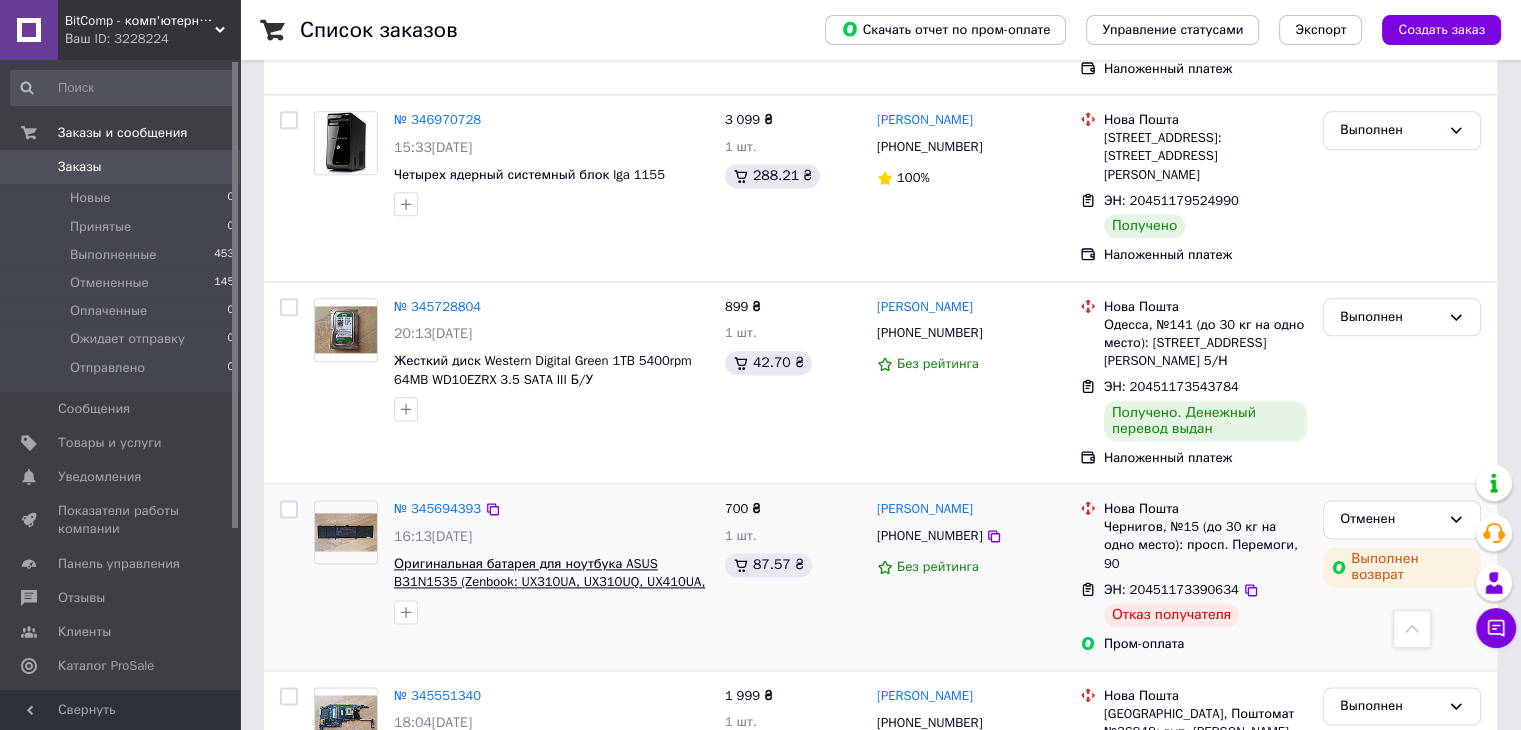 click on "Оригинальная батарея для ноутбука ASUS B31N1535 (Zenbook: UX310UA, UX310UQ, UX410UA, UX410UQ series) Б/У" at bounding box center (549, 582) 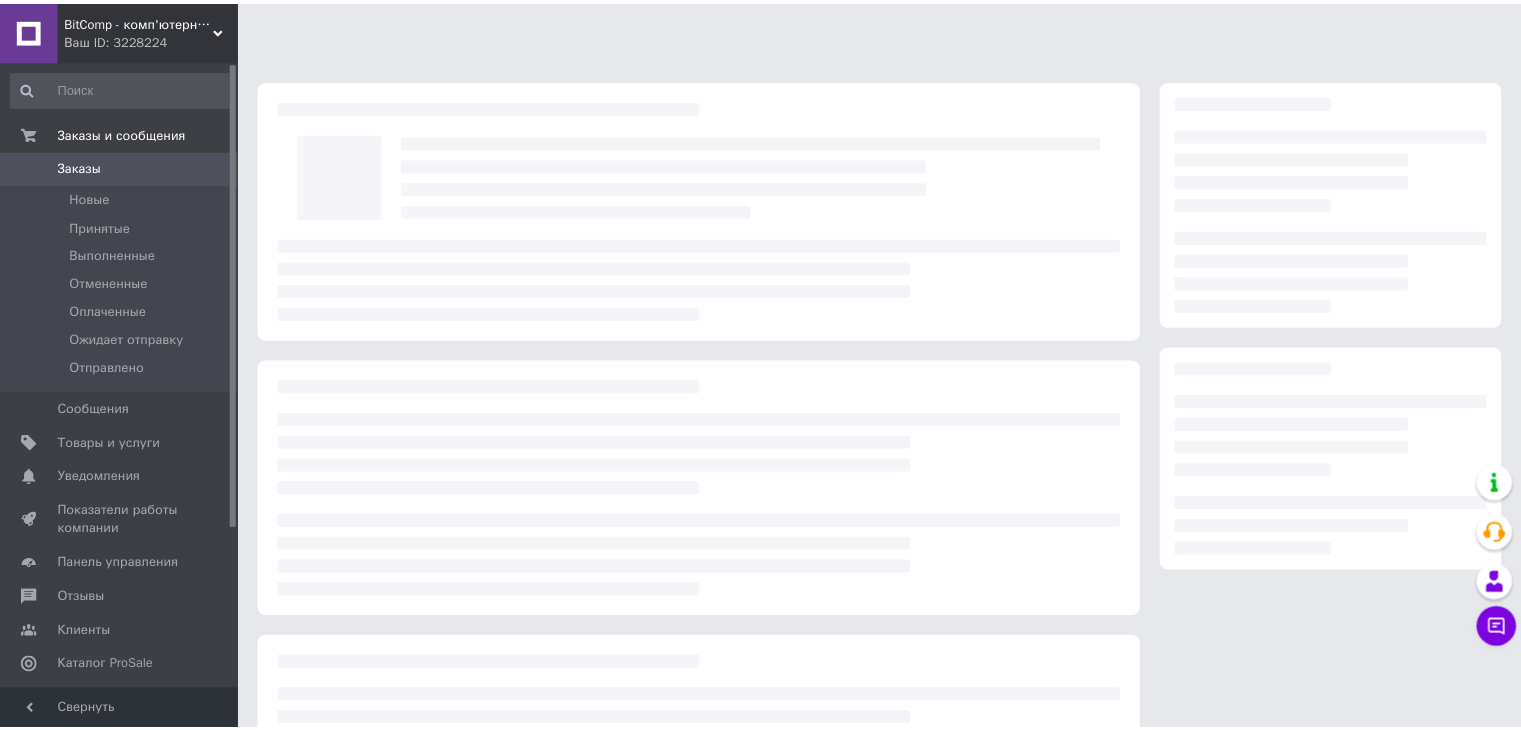 scroll, scrollTop: 0, scrollLeft: 0, axis: both 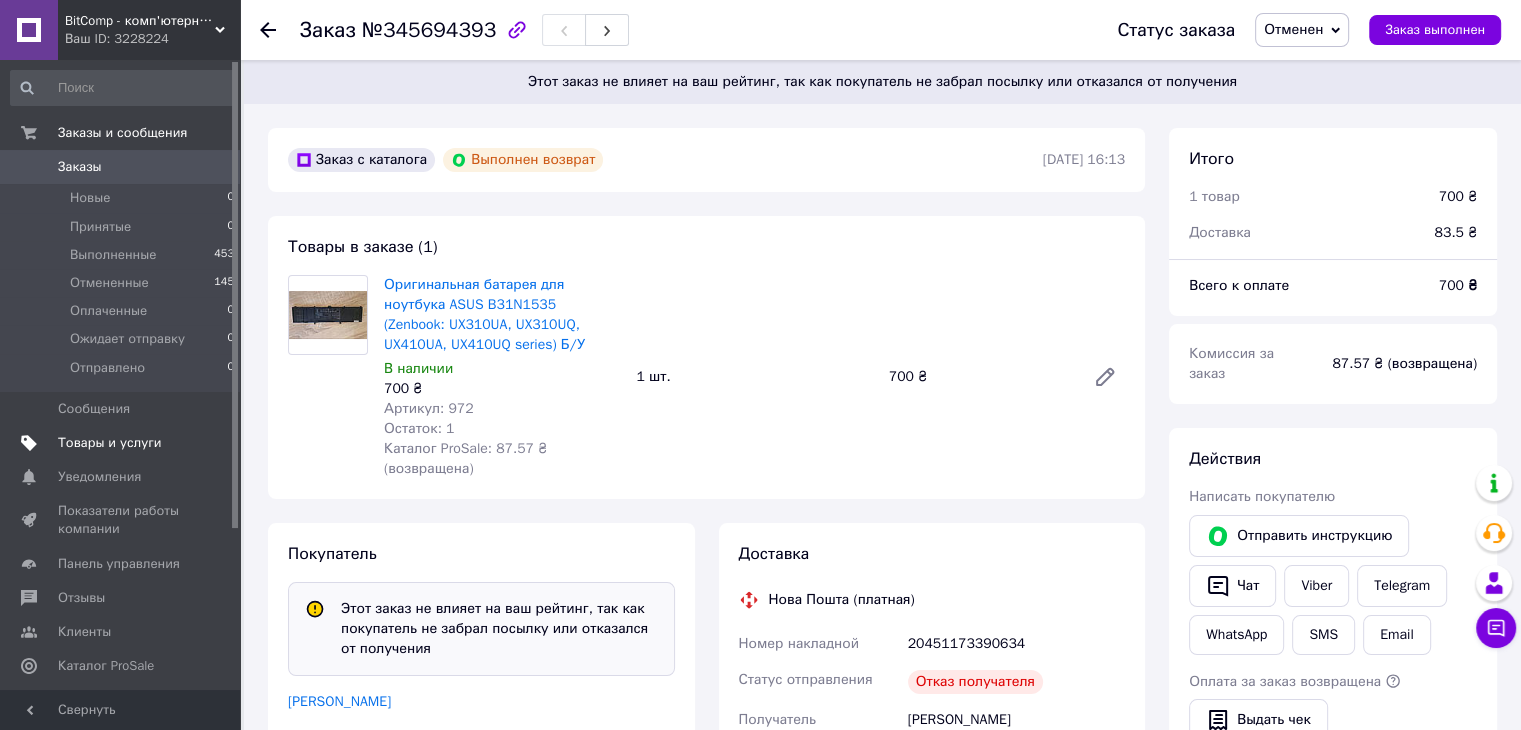 click on "Товары и услуги" at bounding box center [110, 443] 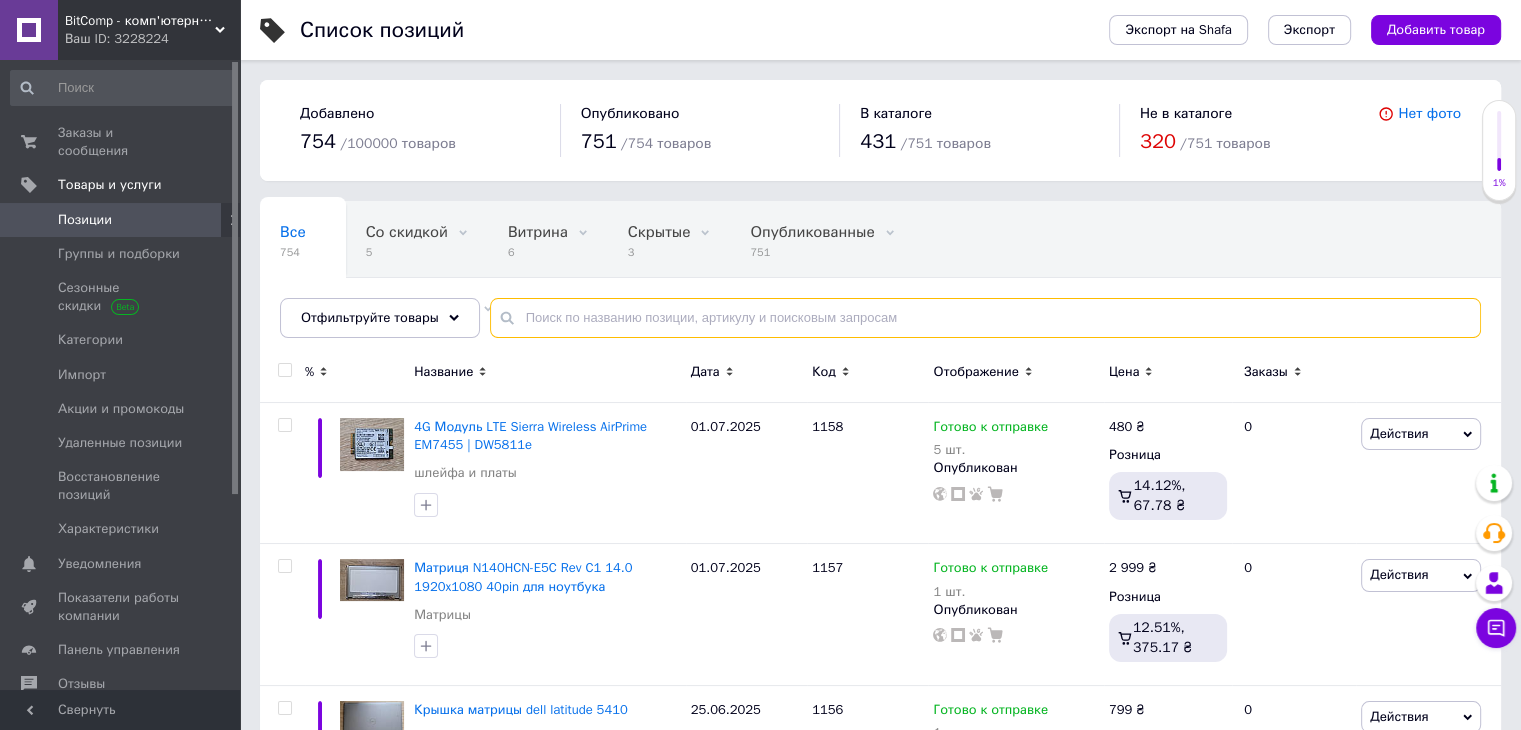 click at bounding box center (985, 318) 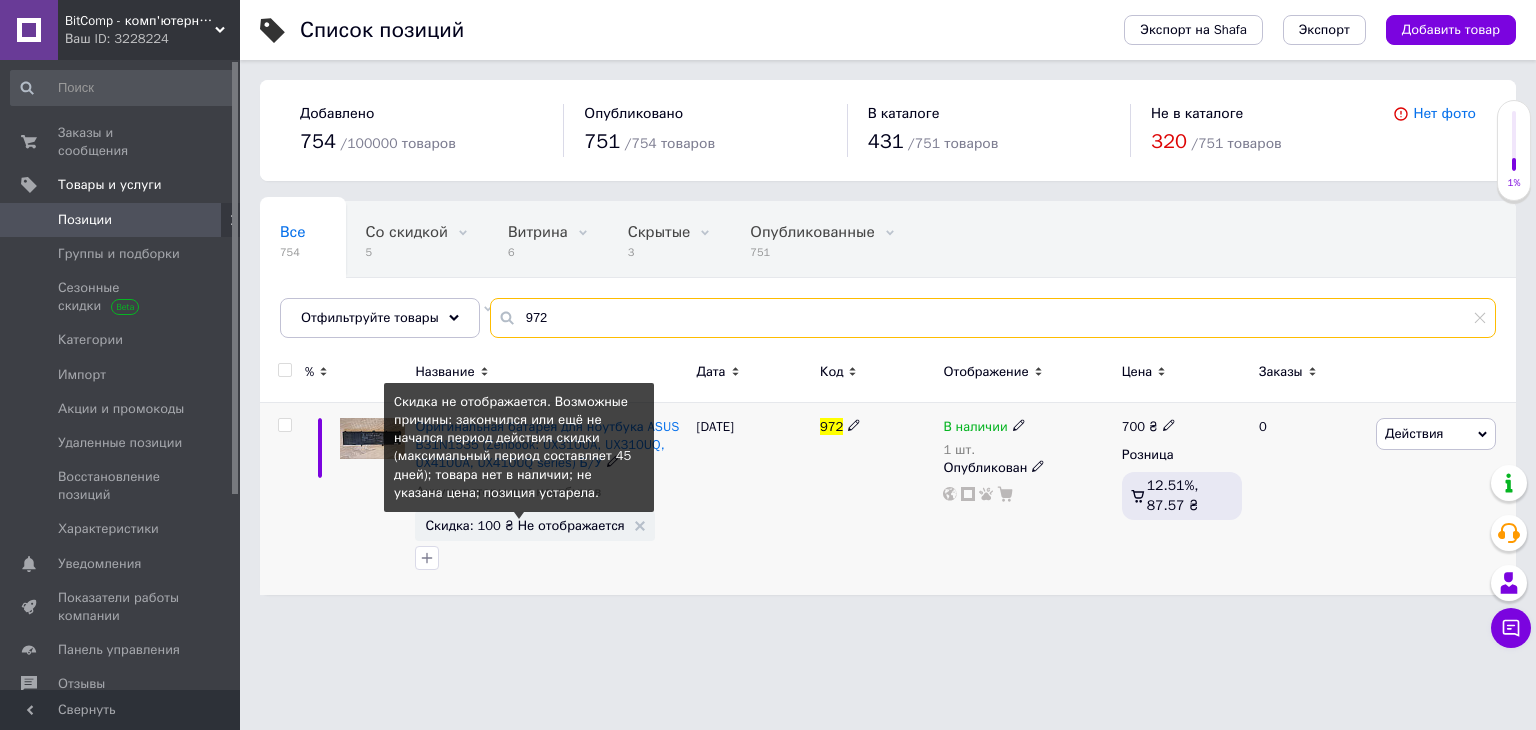 type on "972" 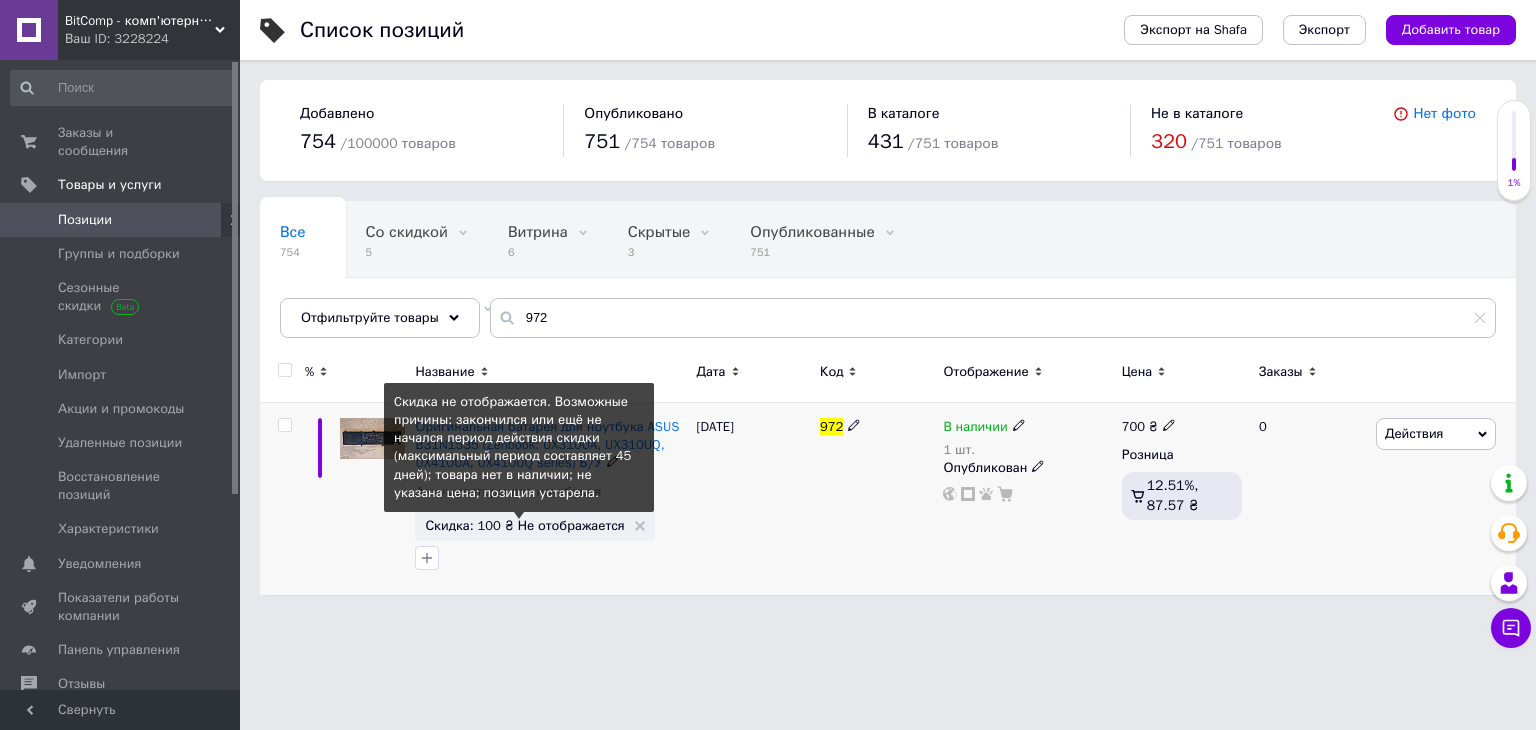 click on "Скидка: 100 ₴ Не отображается" at bounding box center (524, 525) 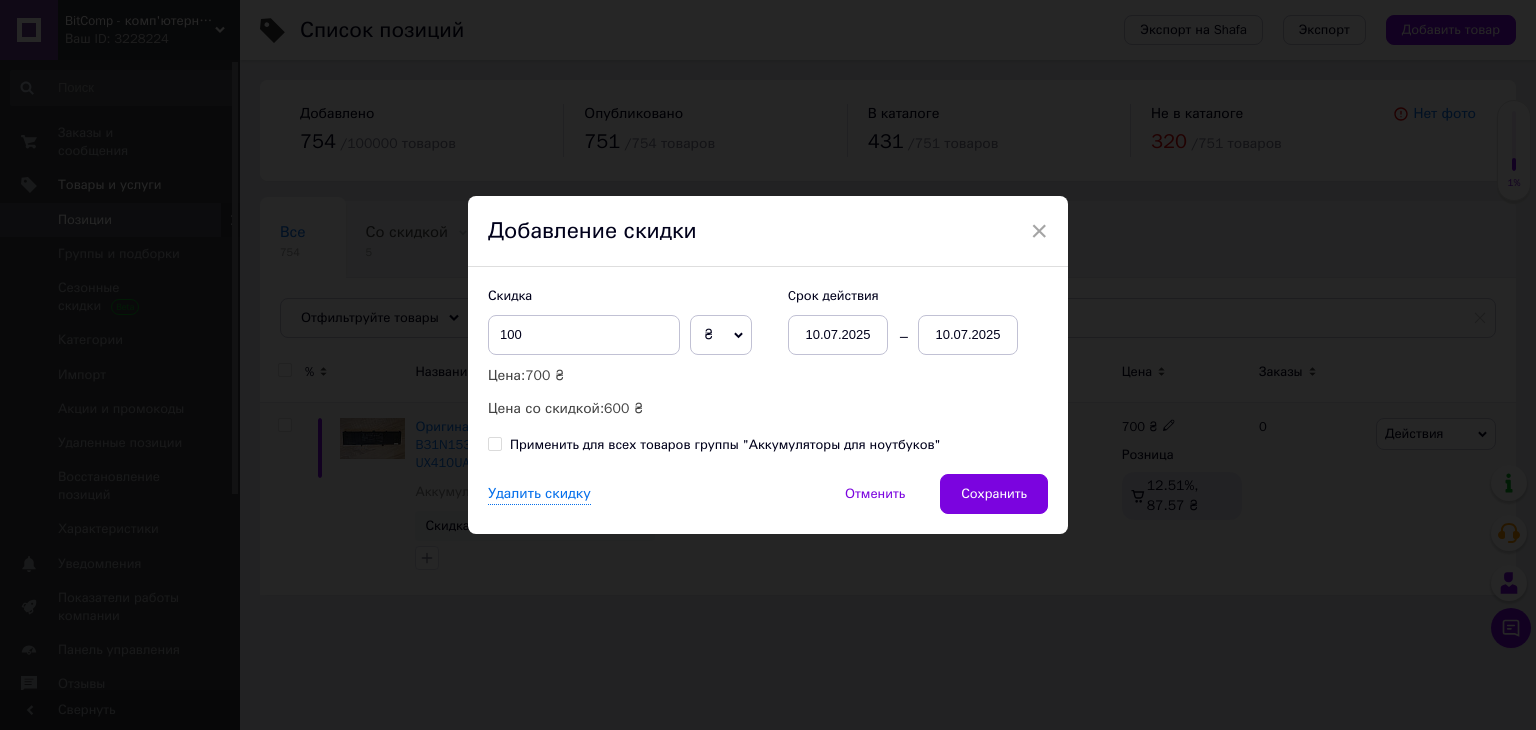 click on "10.07.2025" at bounding box center [968, 335] 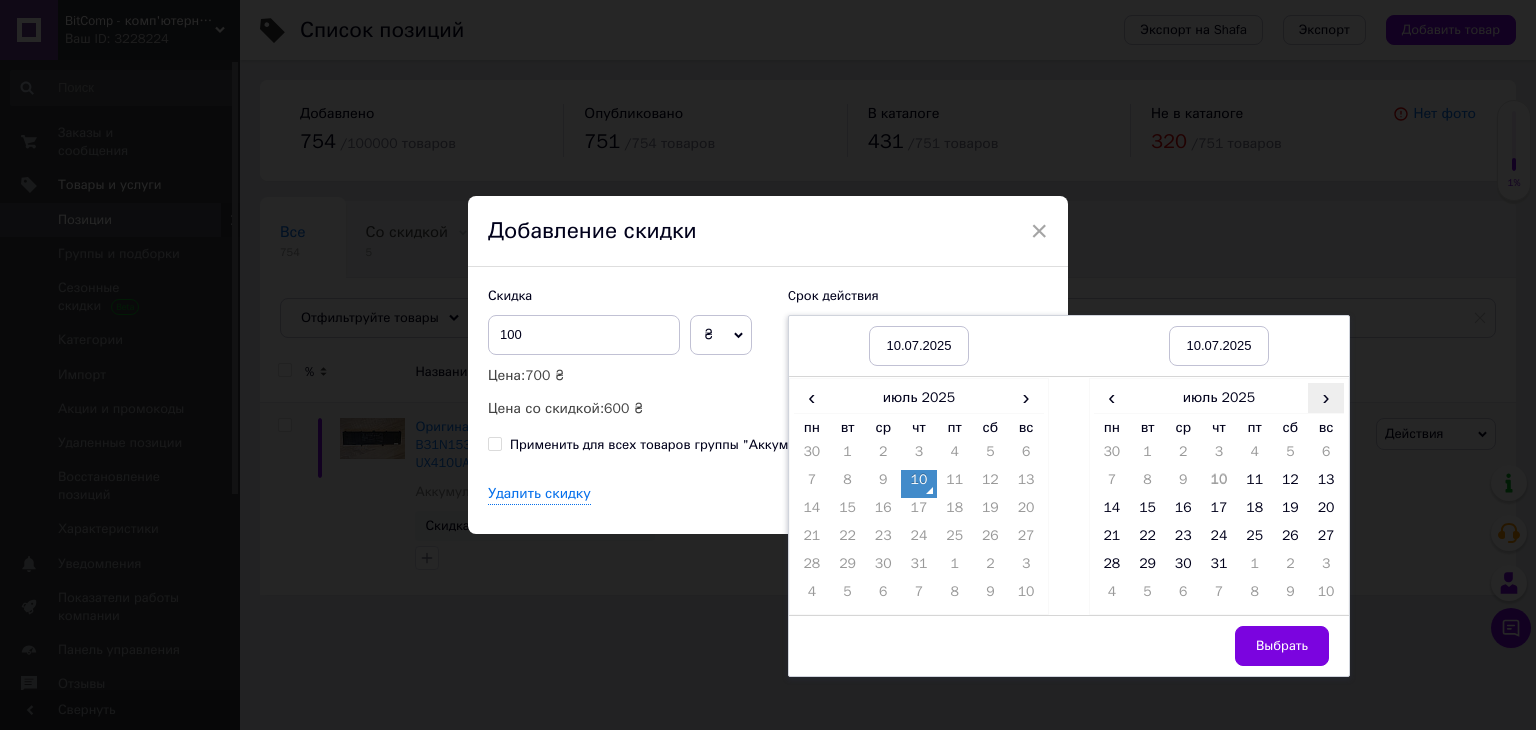 click on "›" at bounding box center [1326, 397] 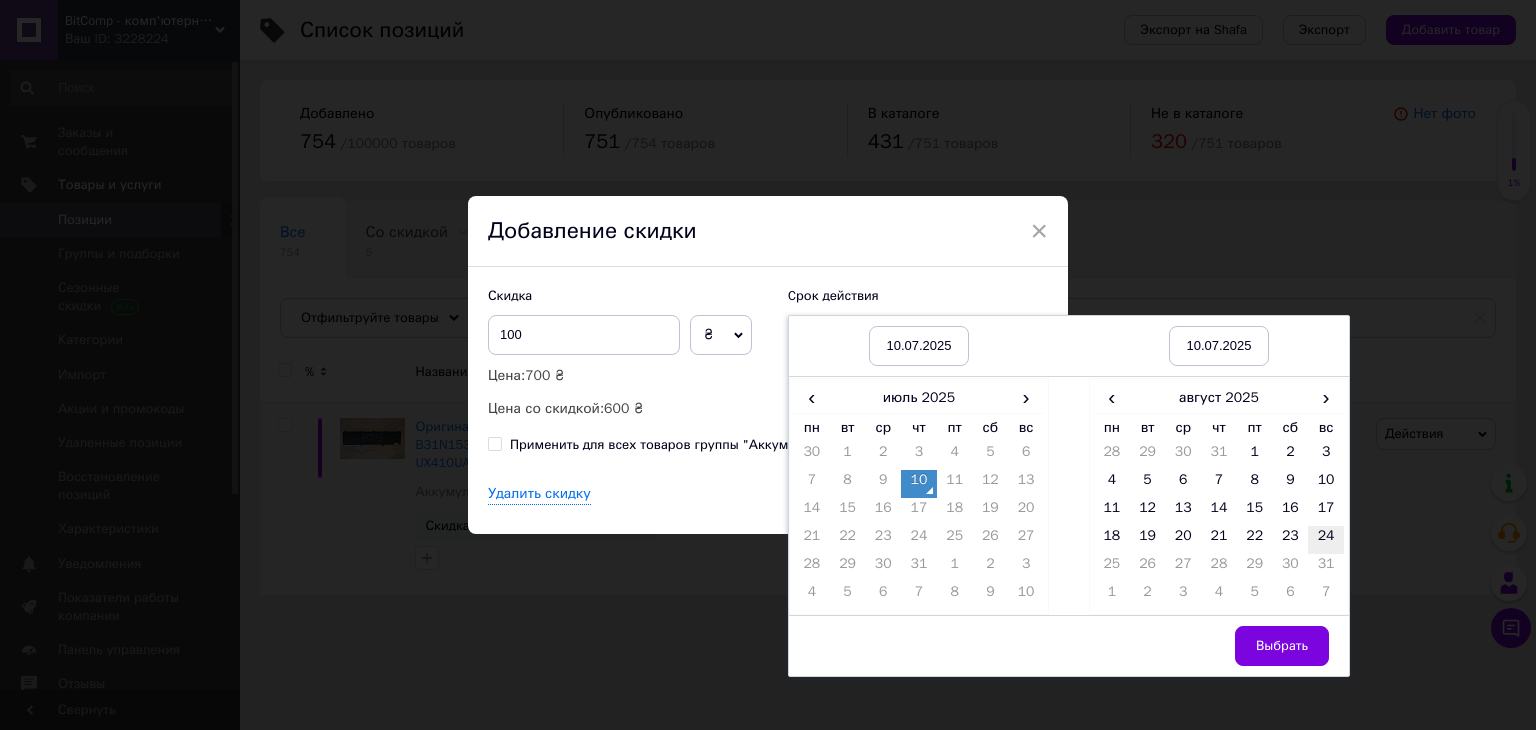 click on "24" at bounding box center [1326, 540] 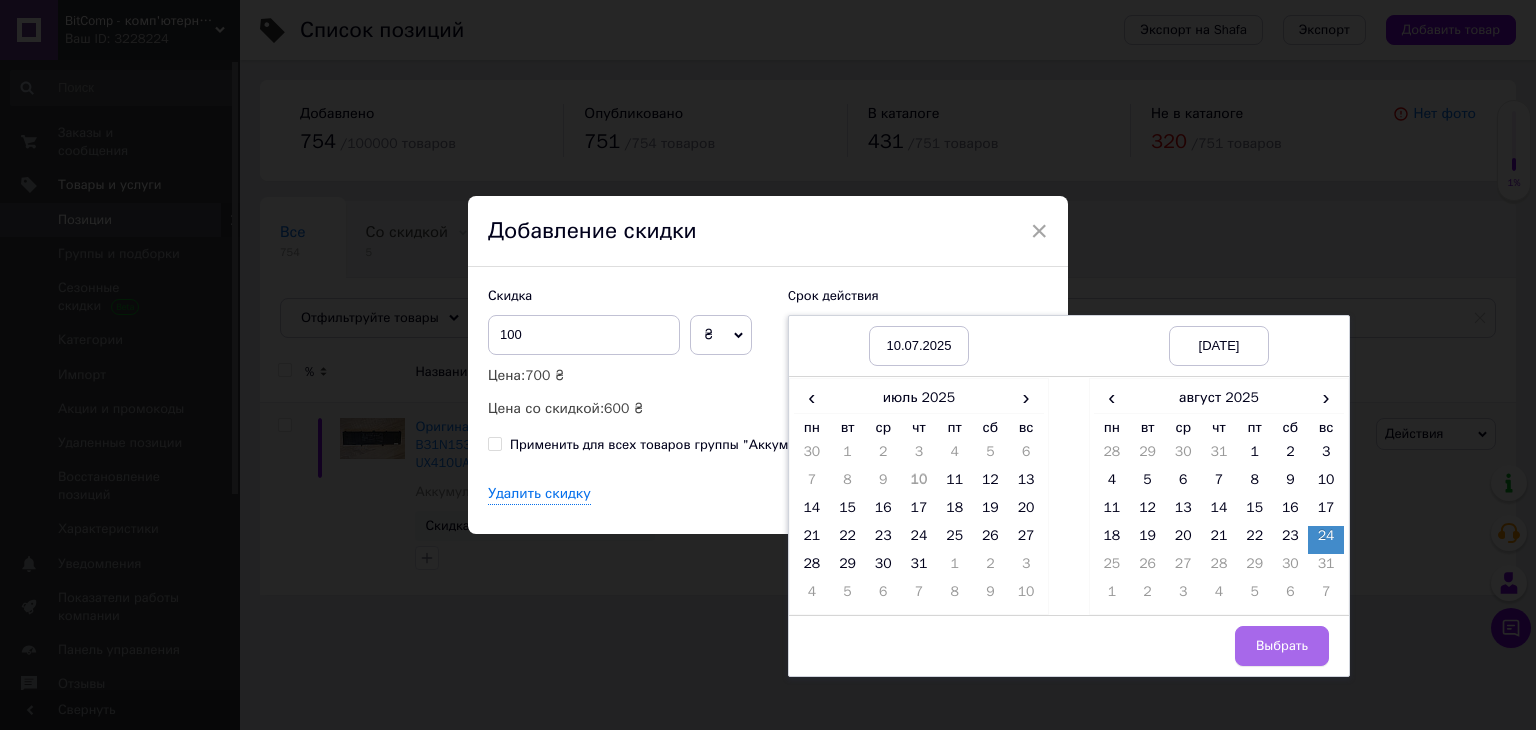 click on "Выбрать" at bounding box center [1282, 646] 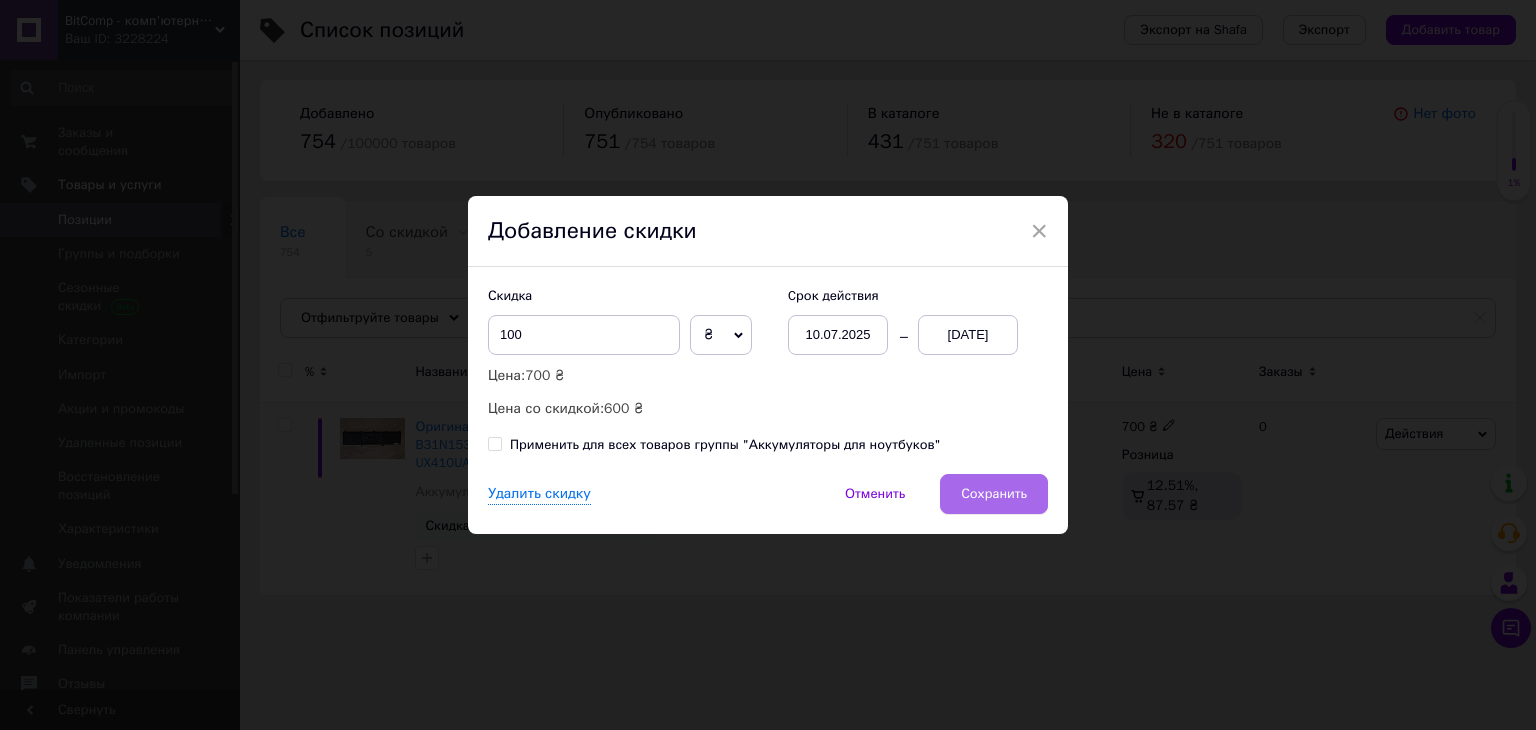 click on "Сохранить" at bounding box center (994, 494) 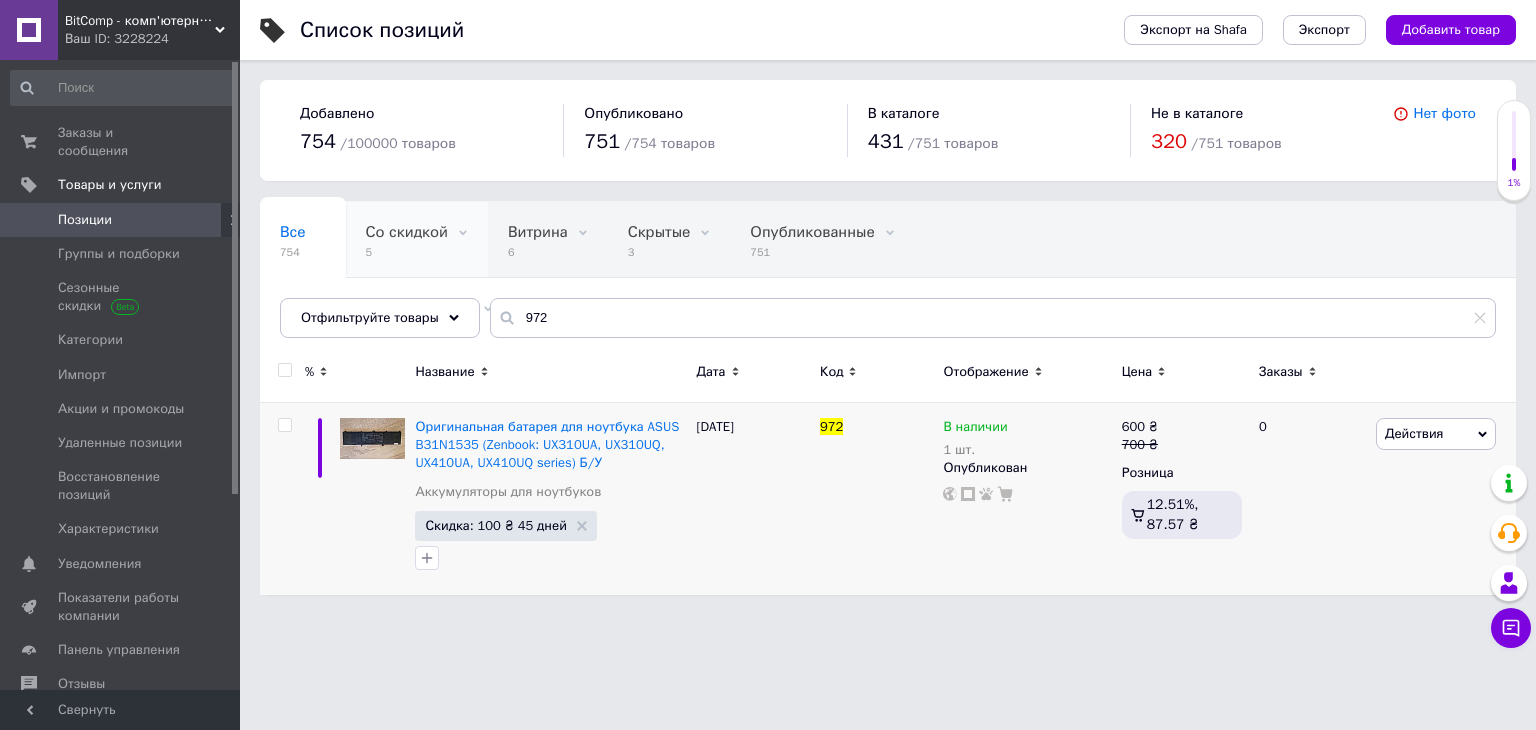 click on "5" at bounding box center (407, 252) 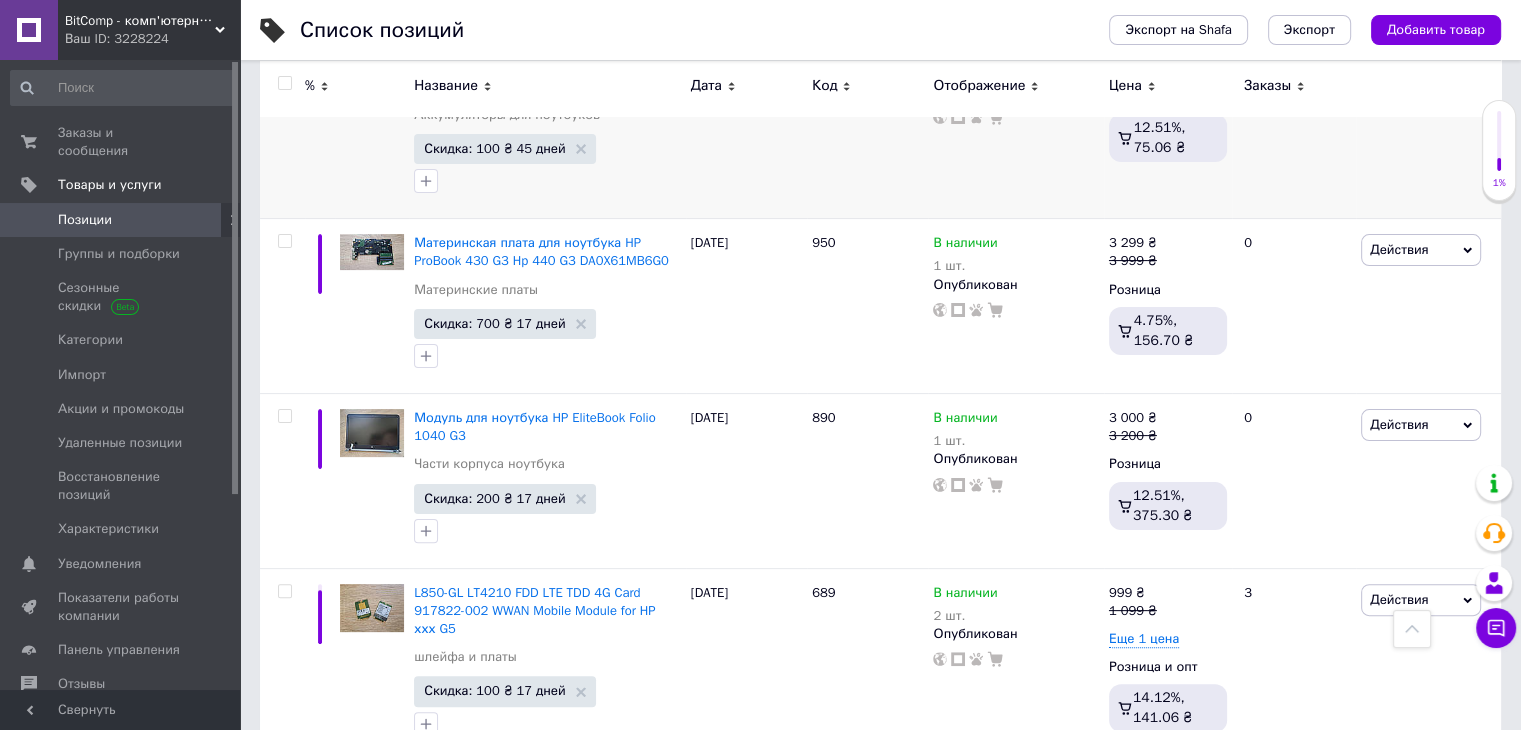 scroll, scrollTop: 352, scrollLeft: 0, axis: vertical 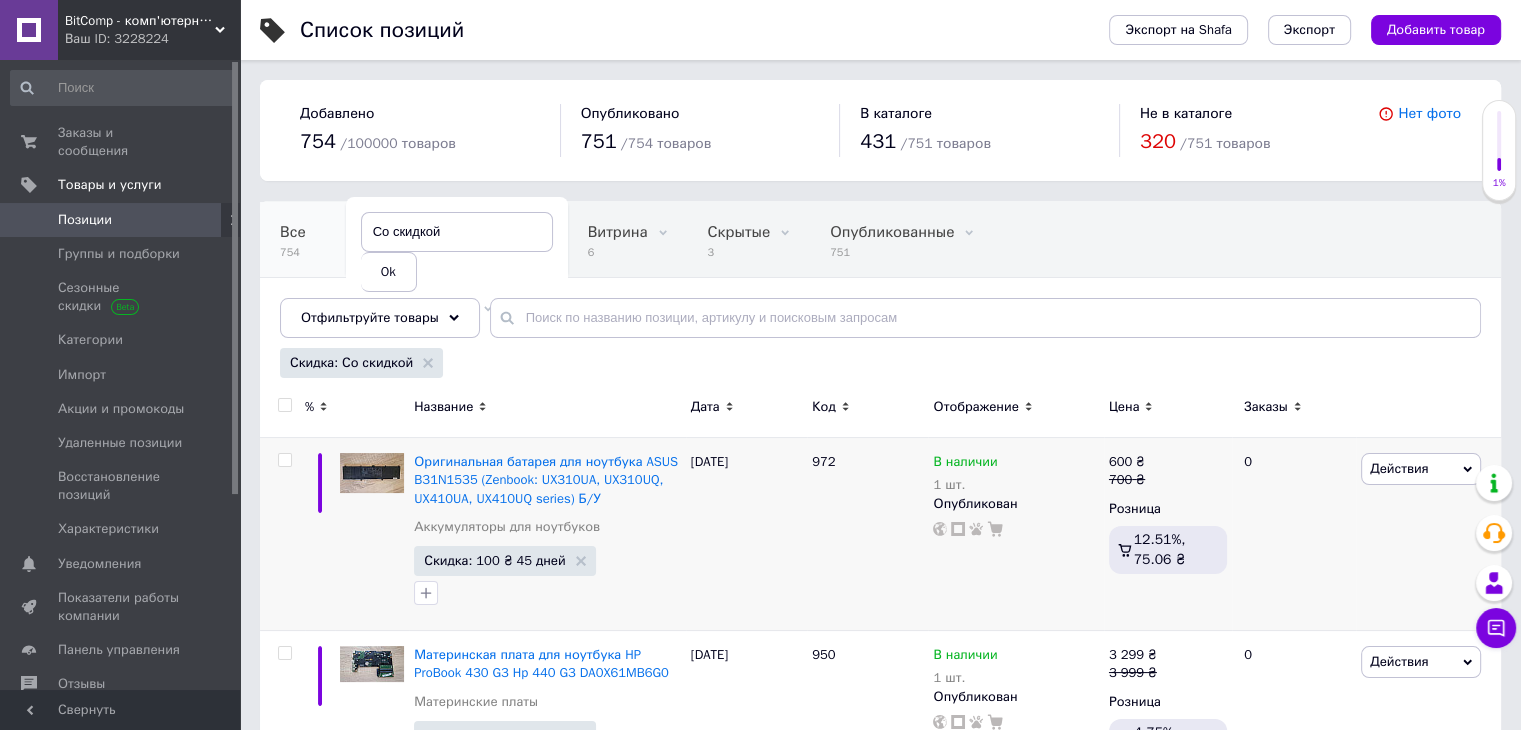 click on "Все 754" at bounding box center [303, 240] 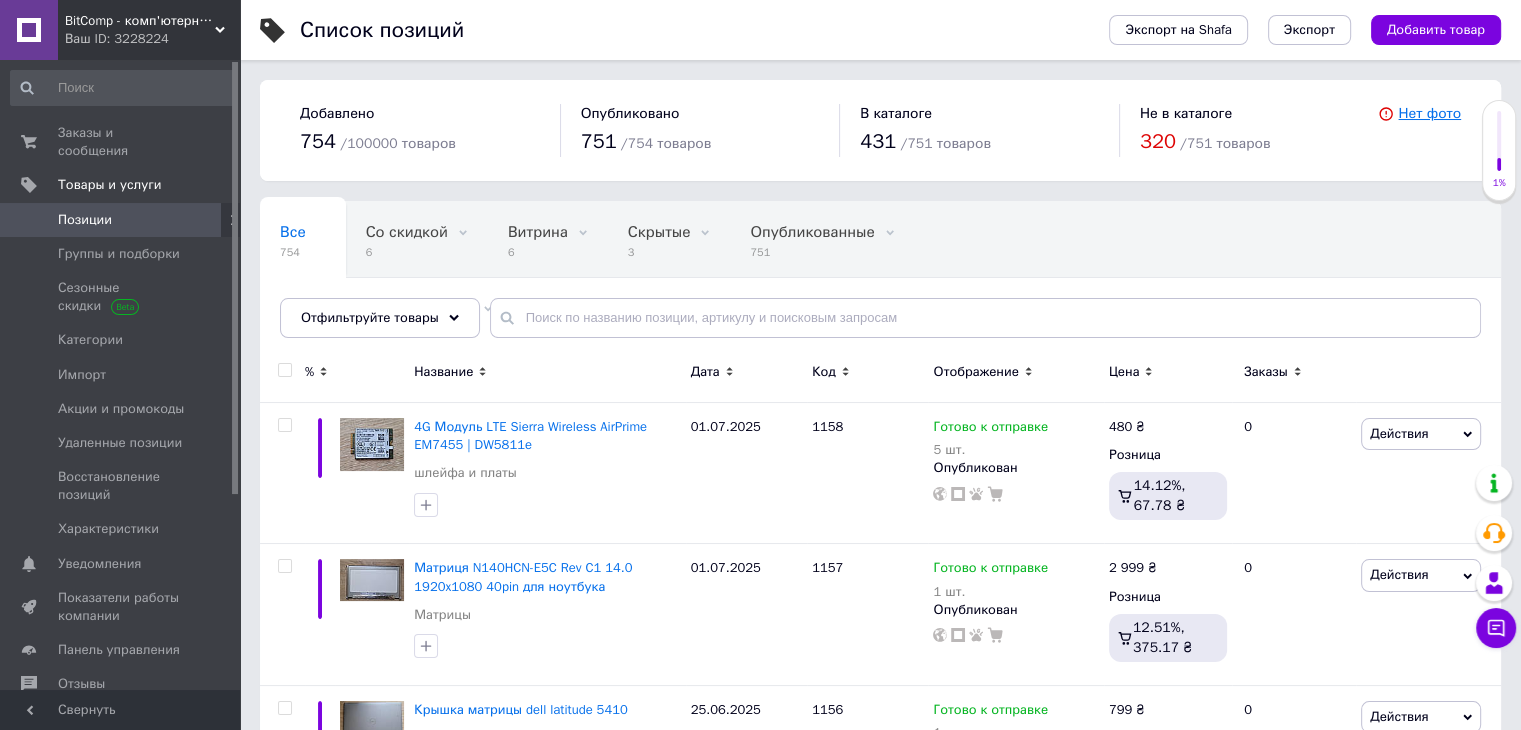 click on "Нет фото" at bounding box center [1429, 113] 